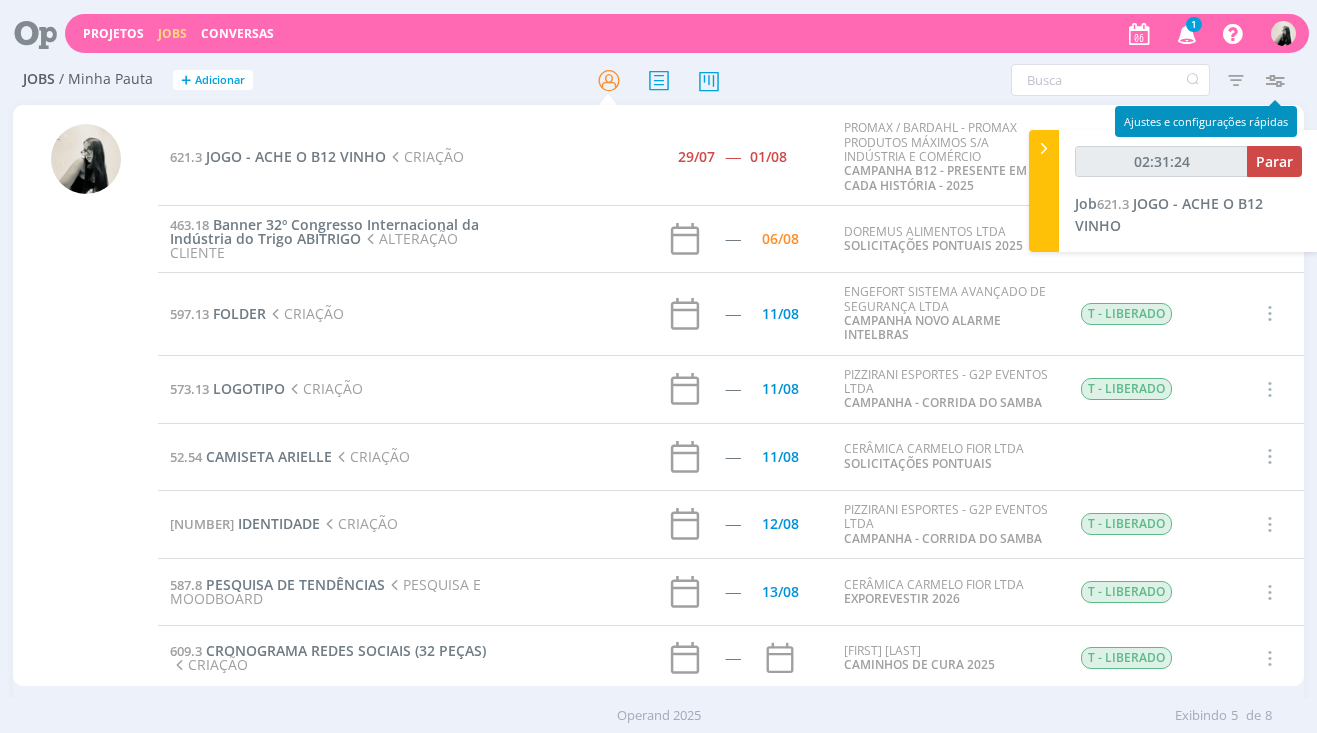 scroll, scrollTop: 0, scrollLeft: 0, axis: both 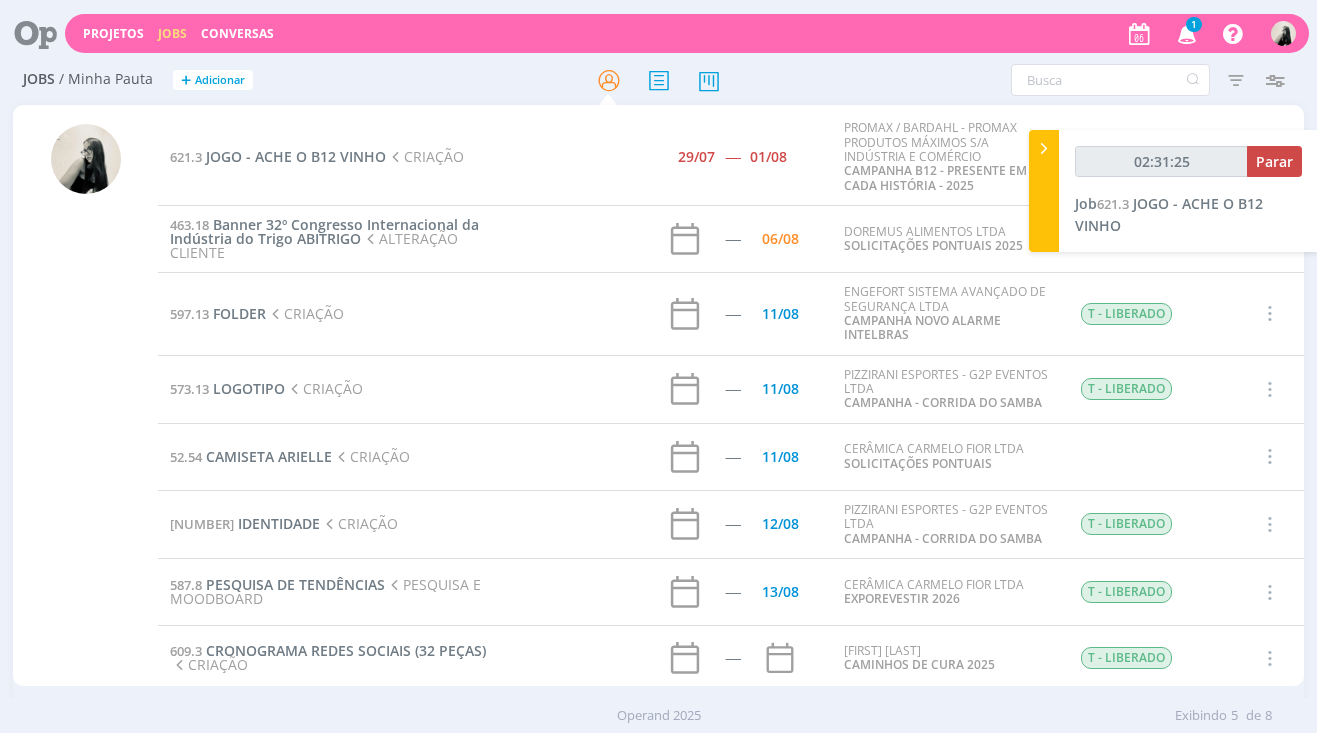 click on "1" at bounding box center (1194, 24) 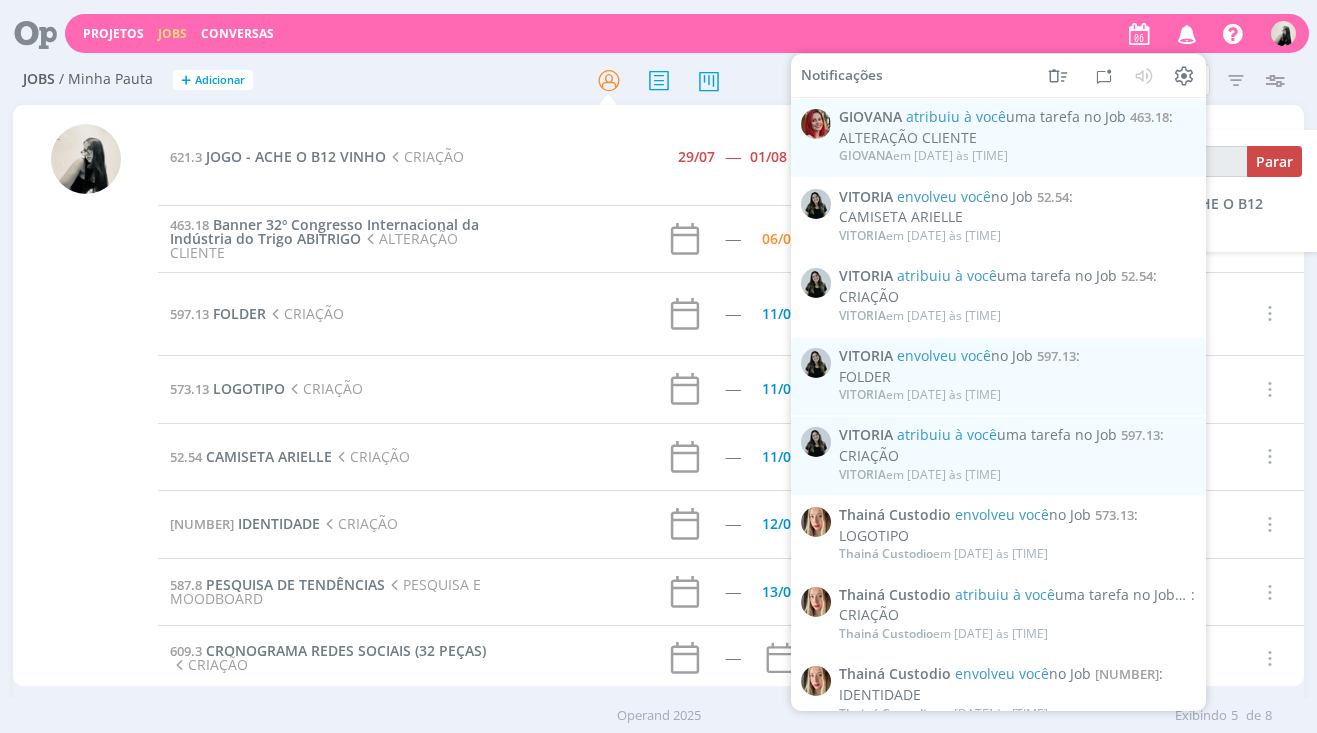 click at bounding box center [1187, 33] 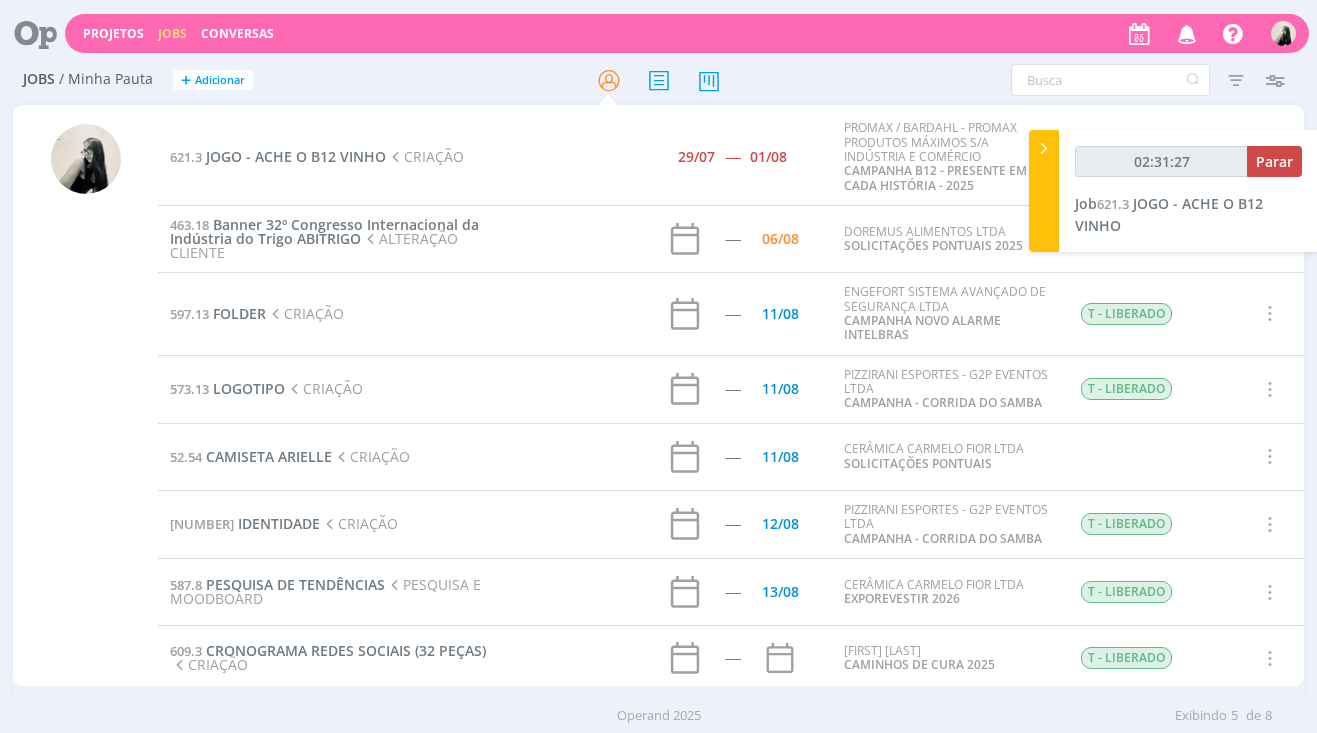 click on "[NUMBER] Banner [NUMBER]º Congresso Internacional da Indústria do Trigo ABITRIGO ALTERAÇÃO CLIENTE" at bounding box center (335, 239) 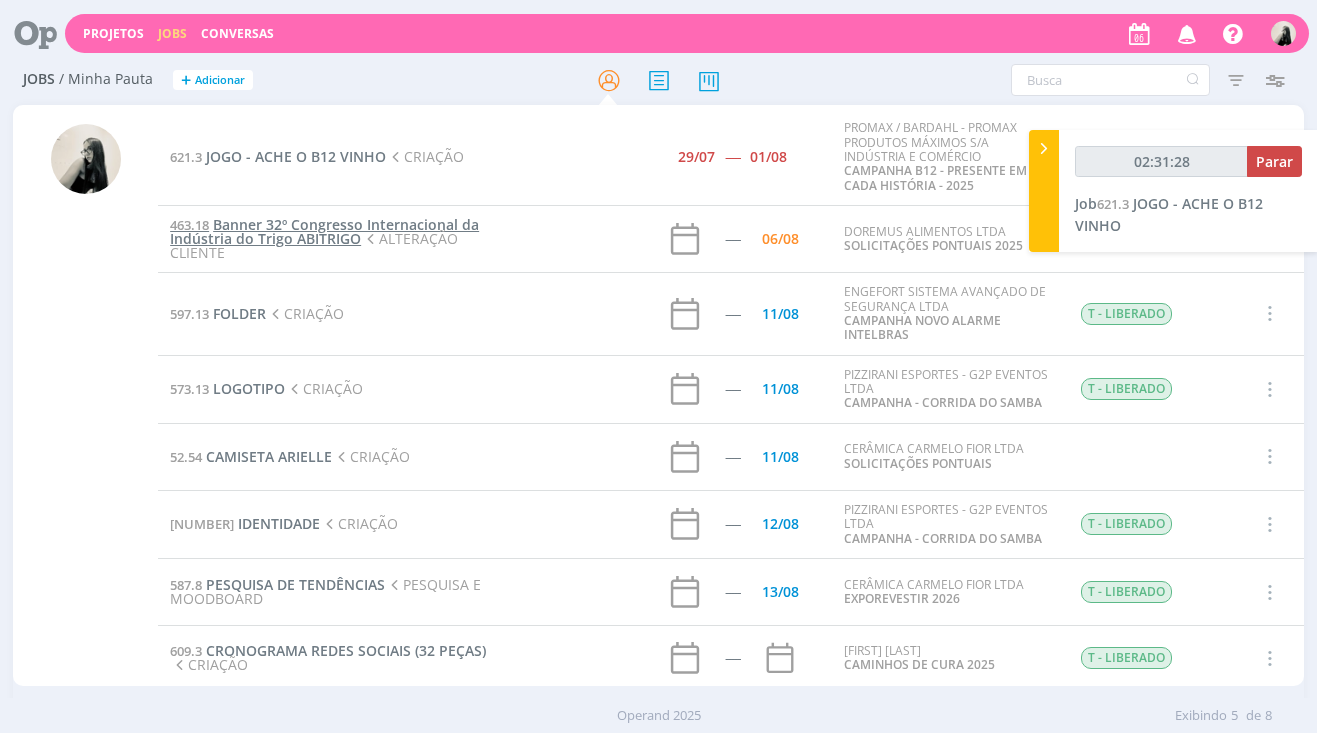 click on "Banner 32º Congresso Internacional da Indústria do Trigo  ABITRIGO" at bounding box center (324, 231) 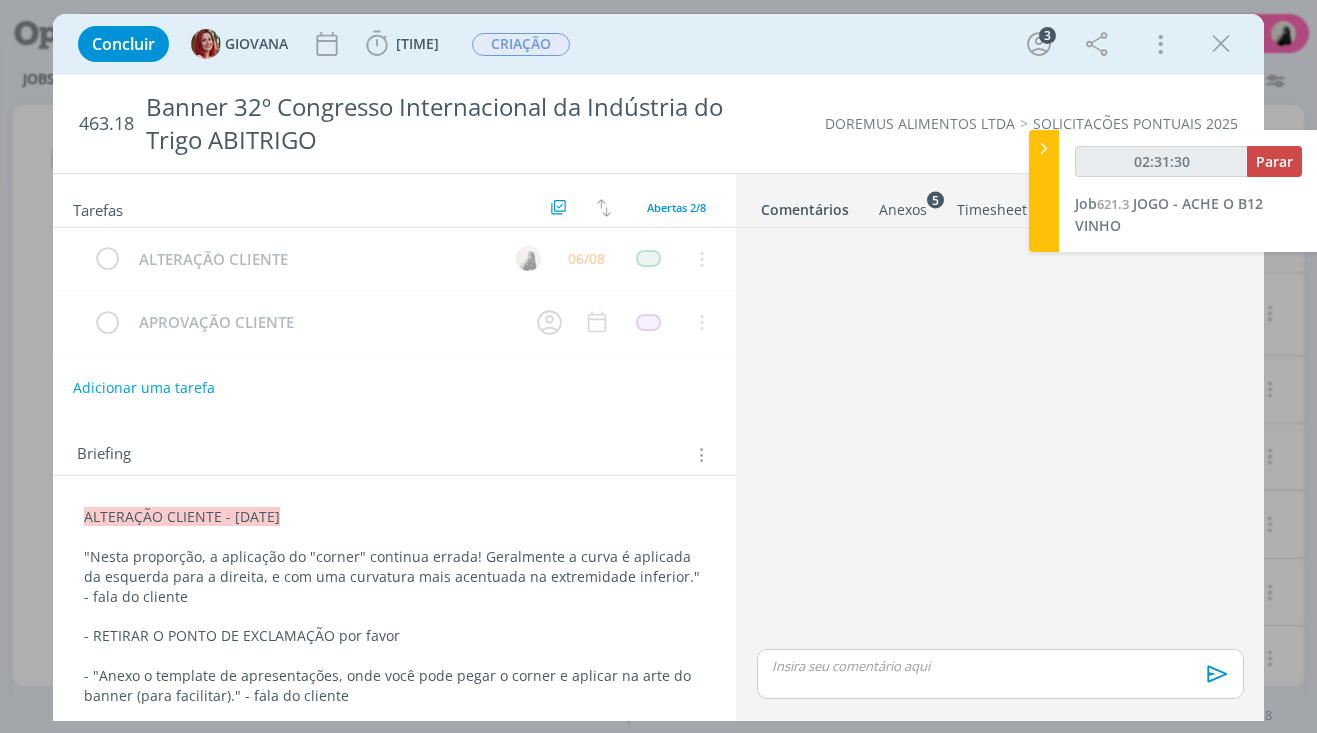 scroll, scrollTop: 246, scrollLeft: 0, axis: vertical 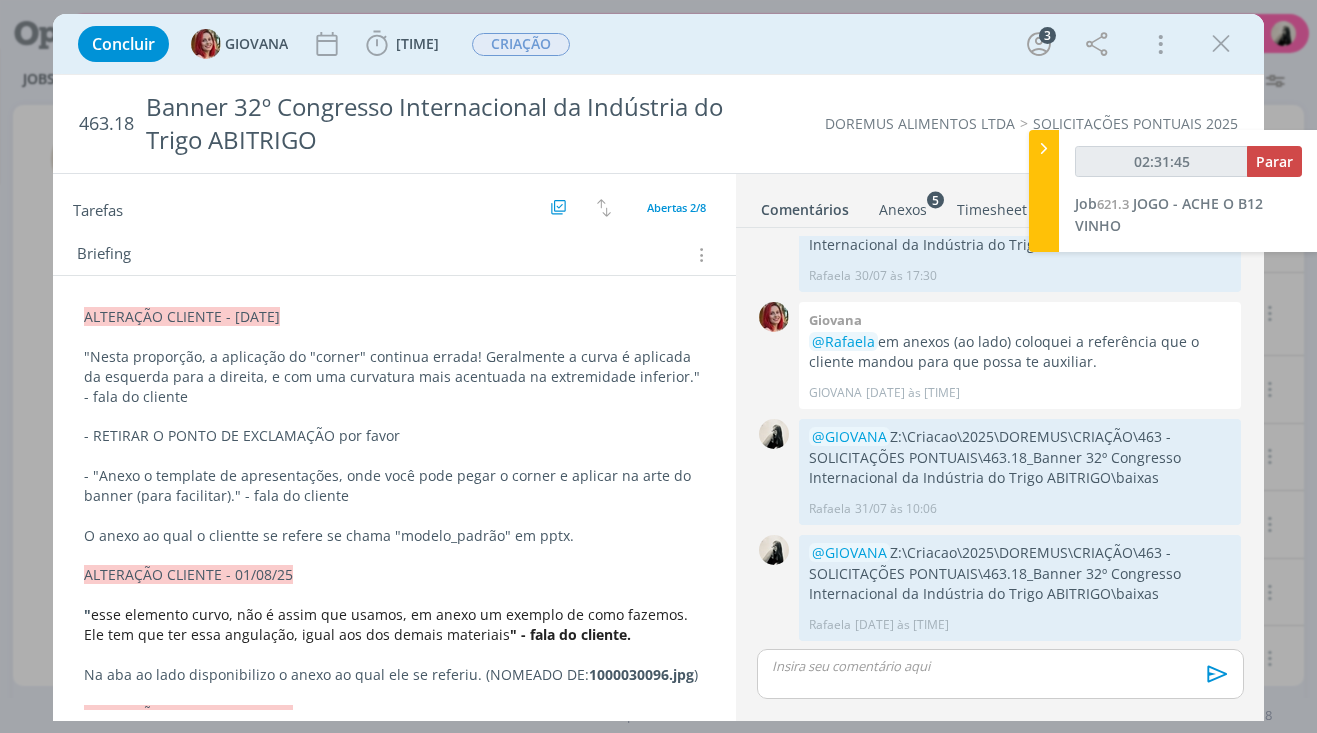 click on "Anexos
5" at bounding box center [903, 210] 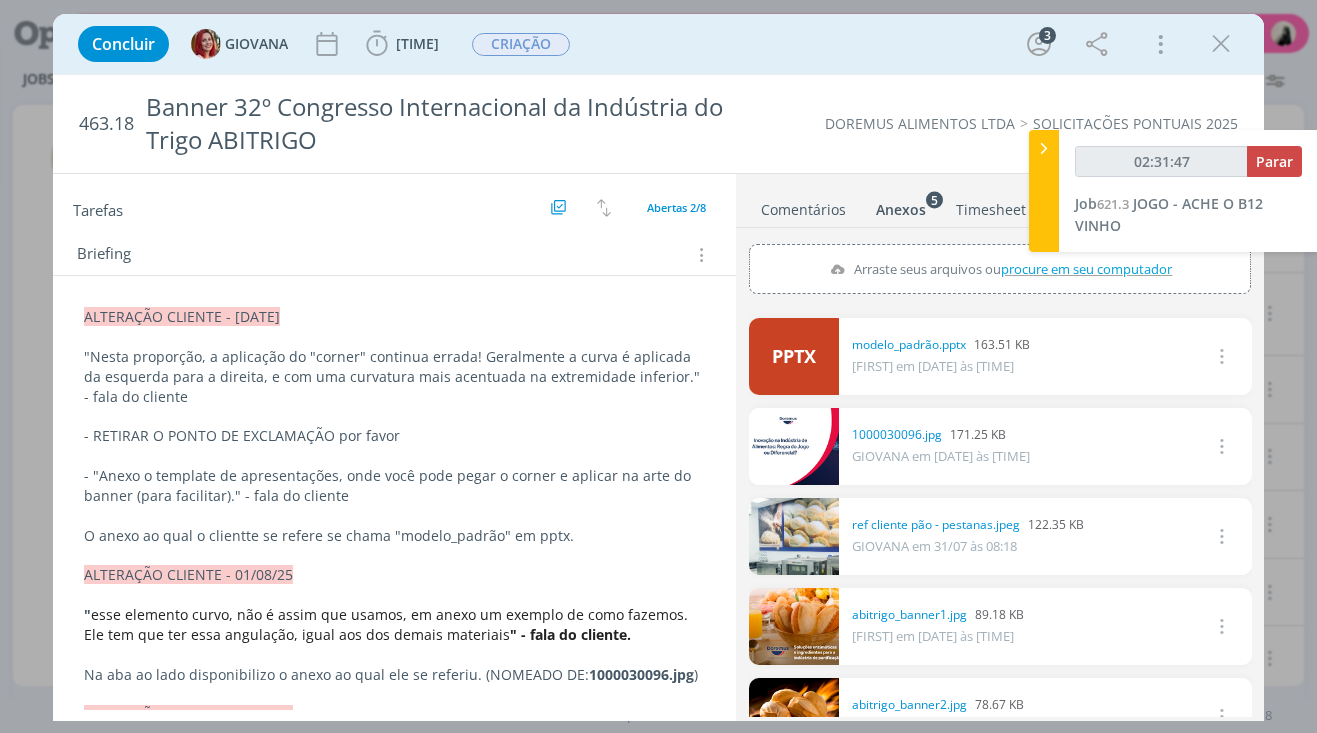 click on "PPTX" at bounding box center (794, 356) 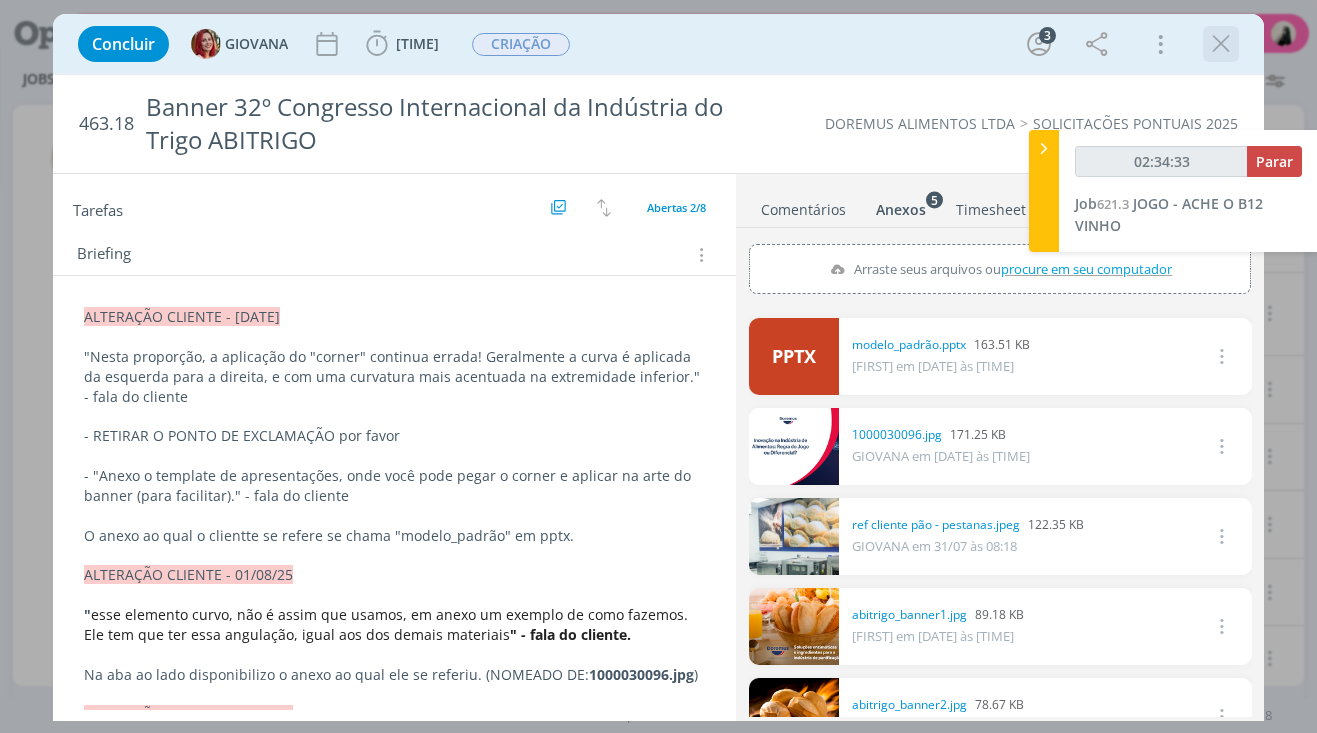 click at bounding box center [1221, 44] 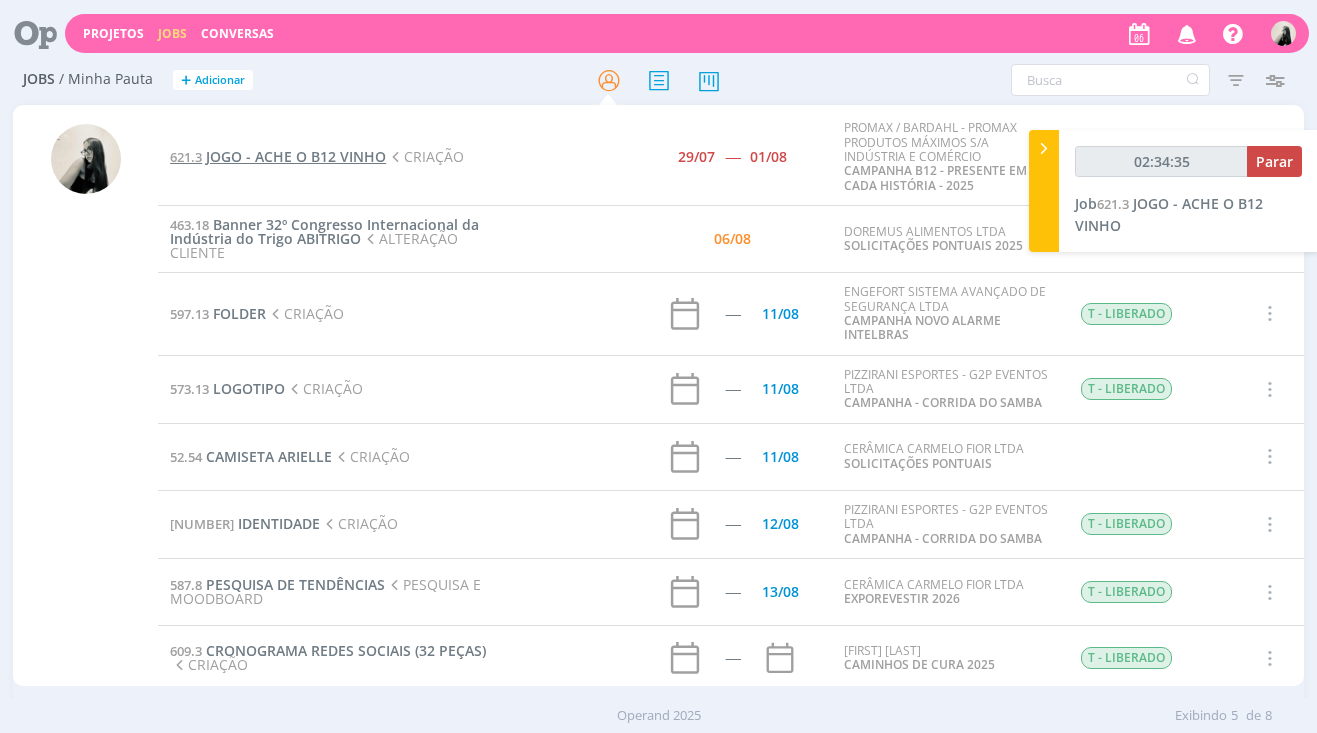 click on "JOGO - ACHE O B12 VINHO" at bounding box center (296, 156) 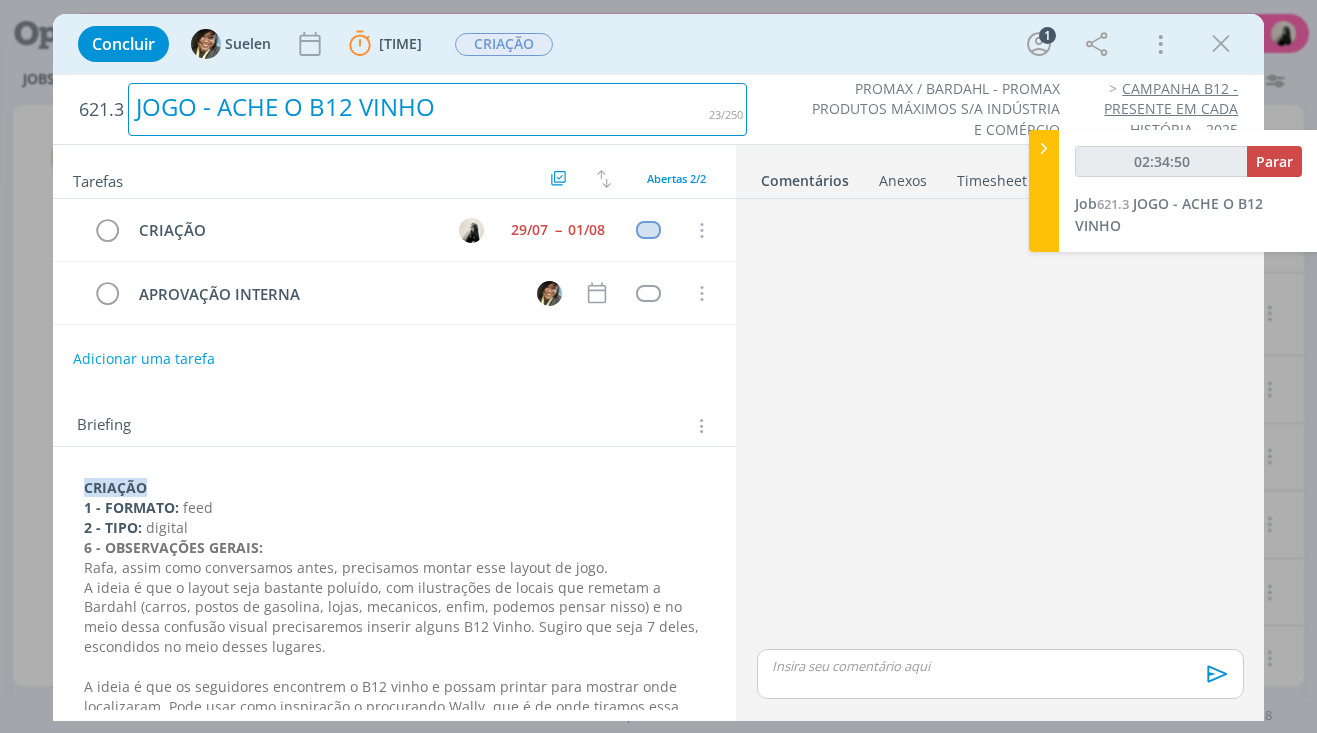 click on "JOGO - ACHE O B12 VINHO" at bounding box center [437, 109] 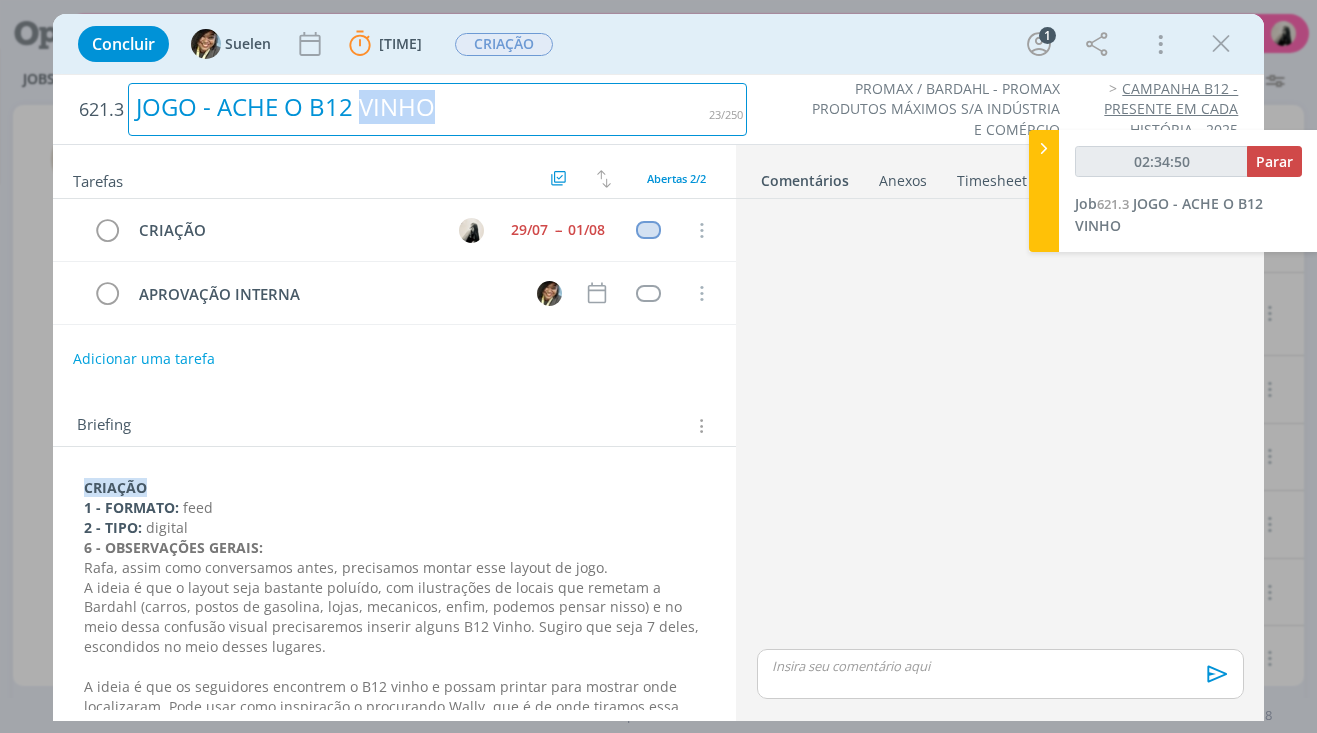 click on "JOGO - ACHE O B12 VINHO" at bounding box center (437, 109) 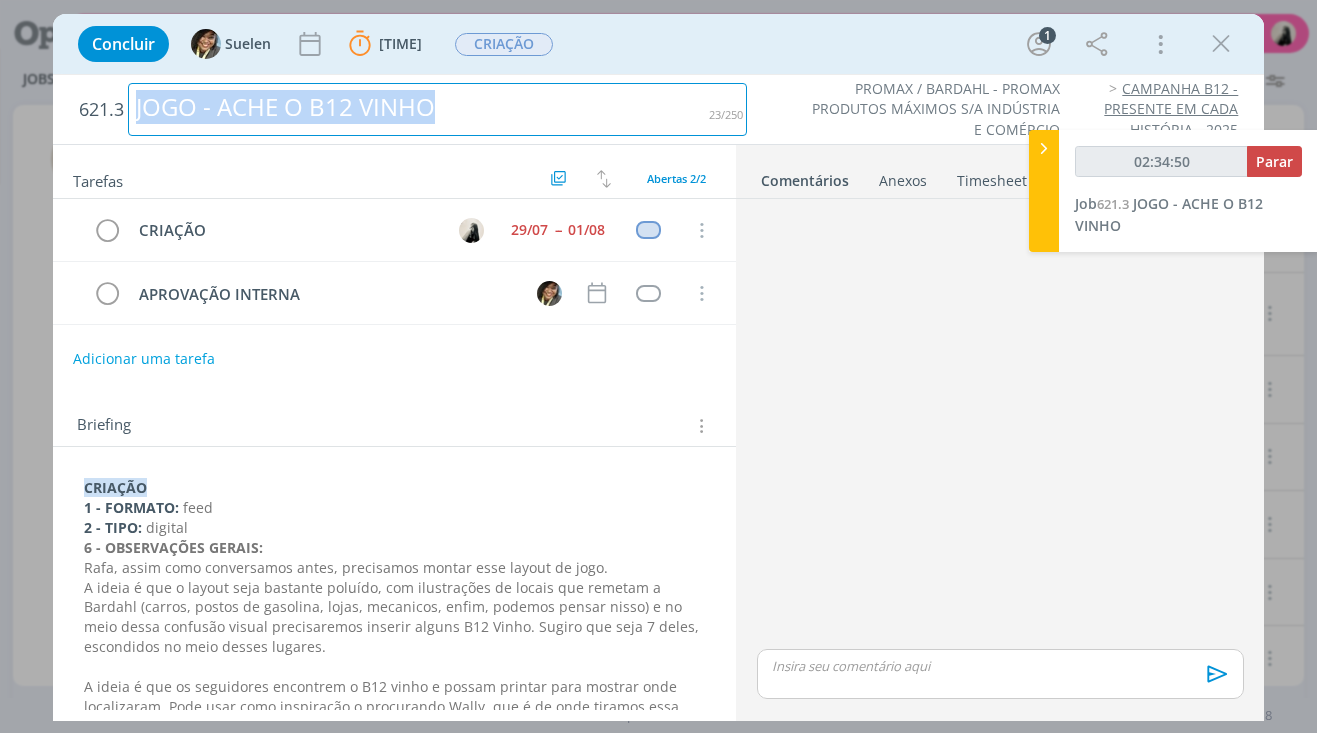 click on "JOGO - ACHE O B12 VINHO" at bounding box center [437, 109] 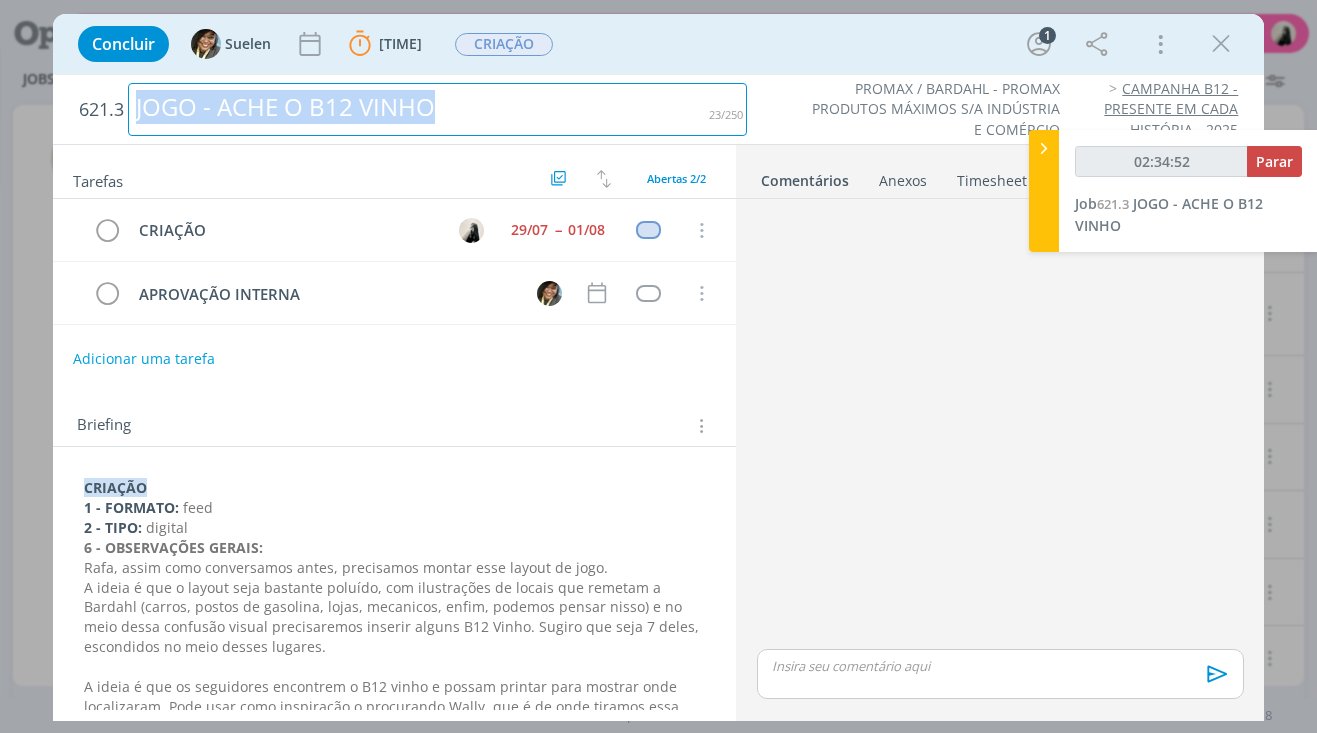 copy on "JOGO - ACHE O B12 VINHO" 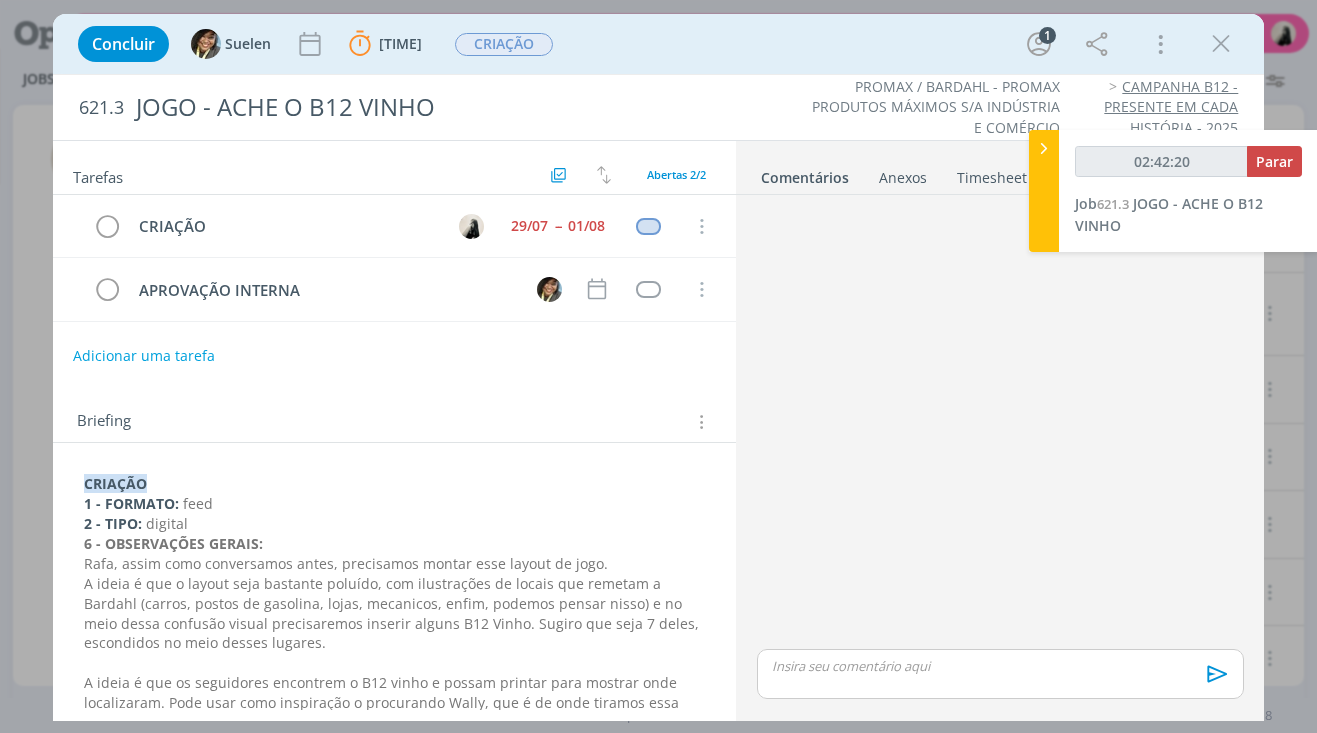 click at bounding box center (1000, 674) 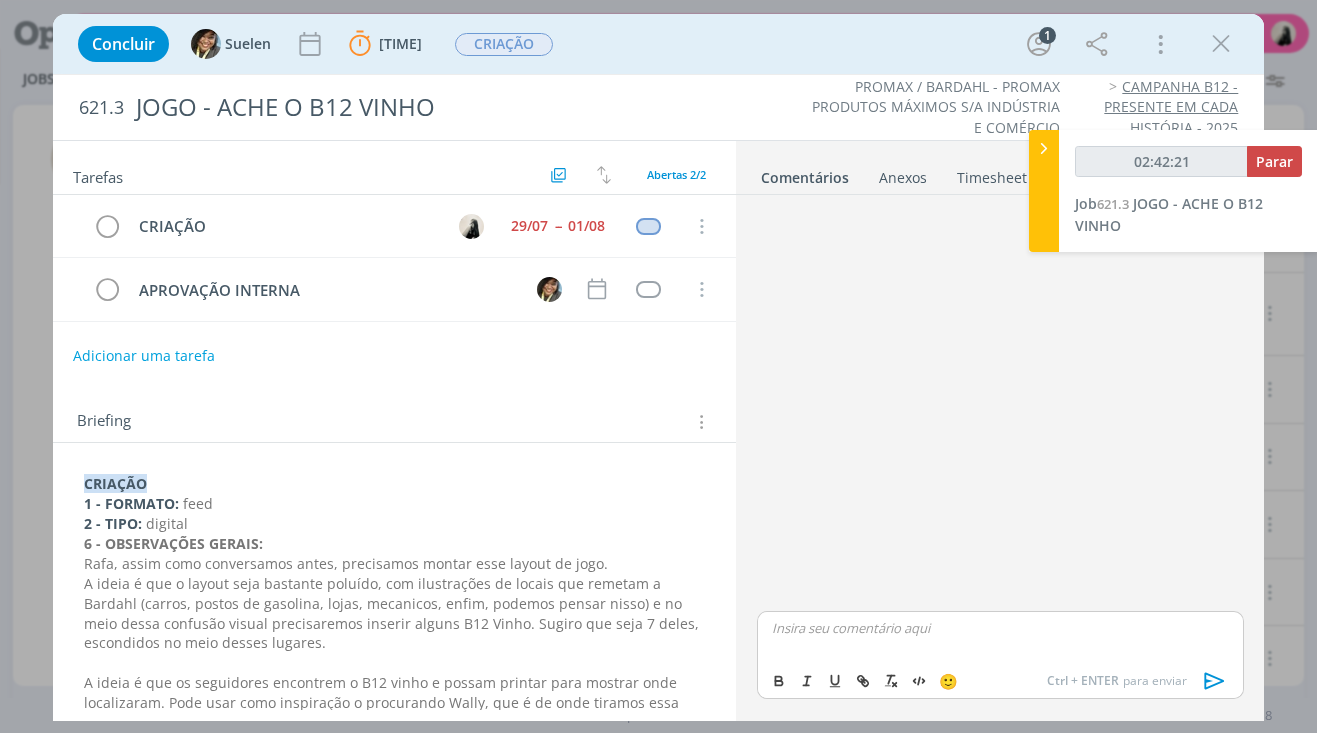 type on "02:42:22" 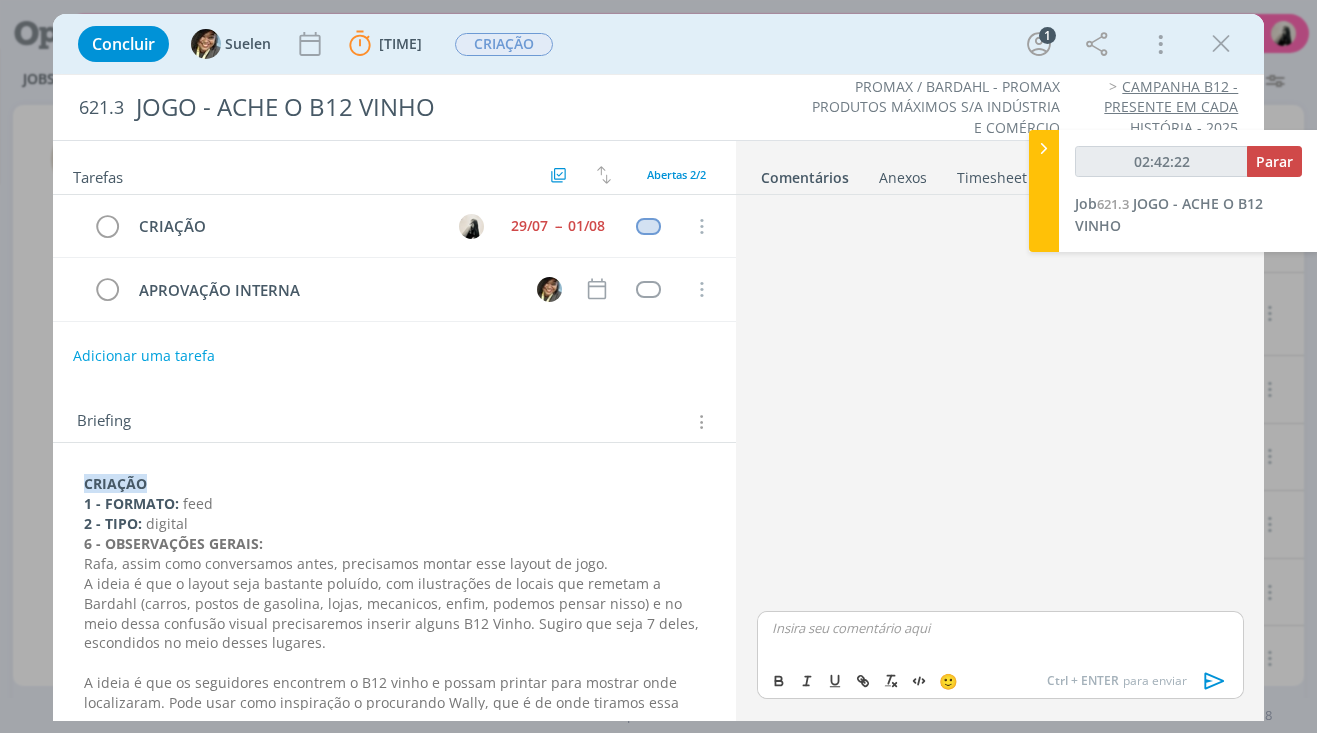type 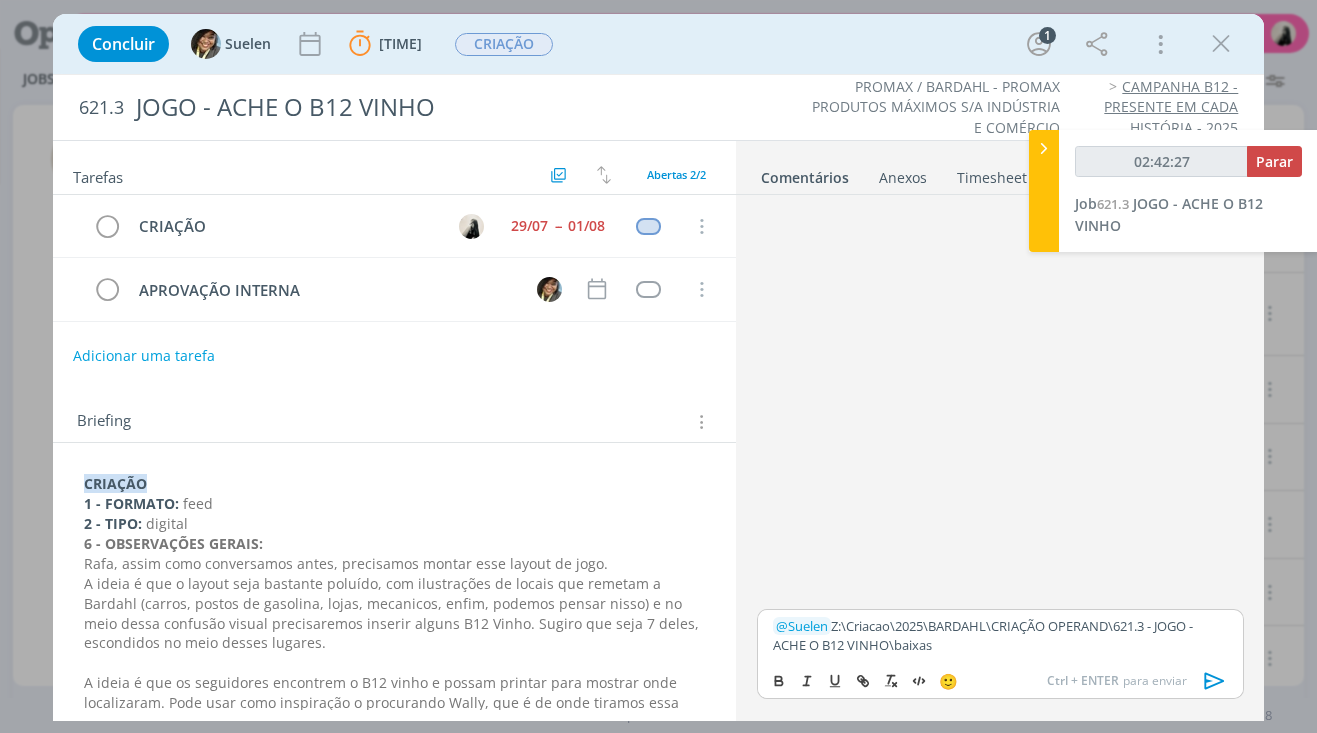 click 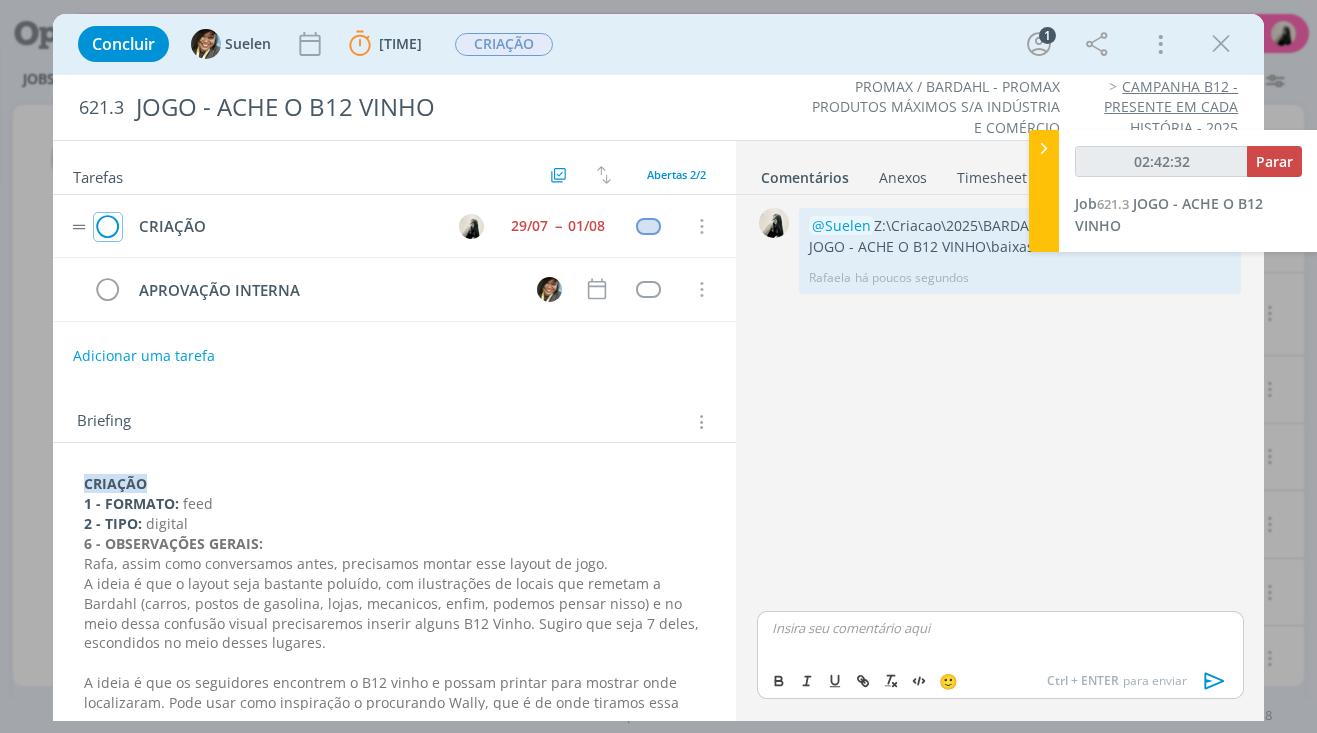 click at bounding box center (108, 227) 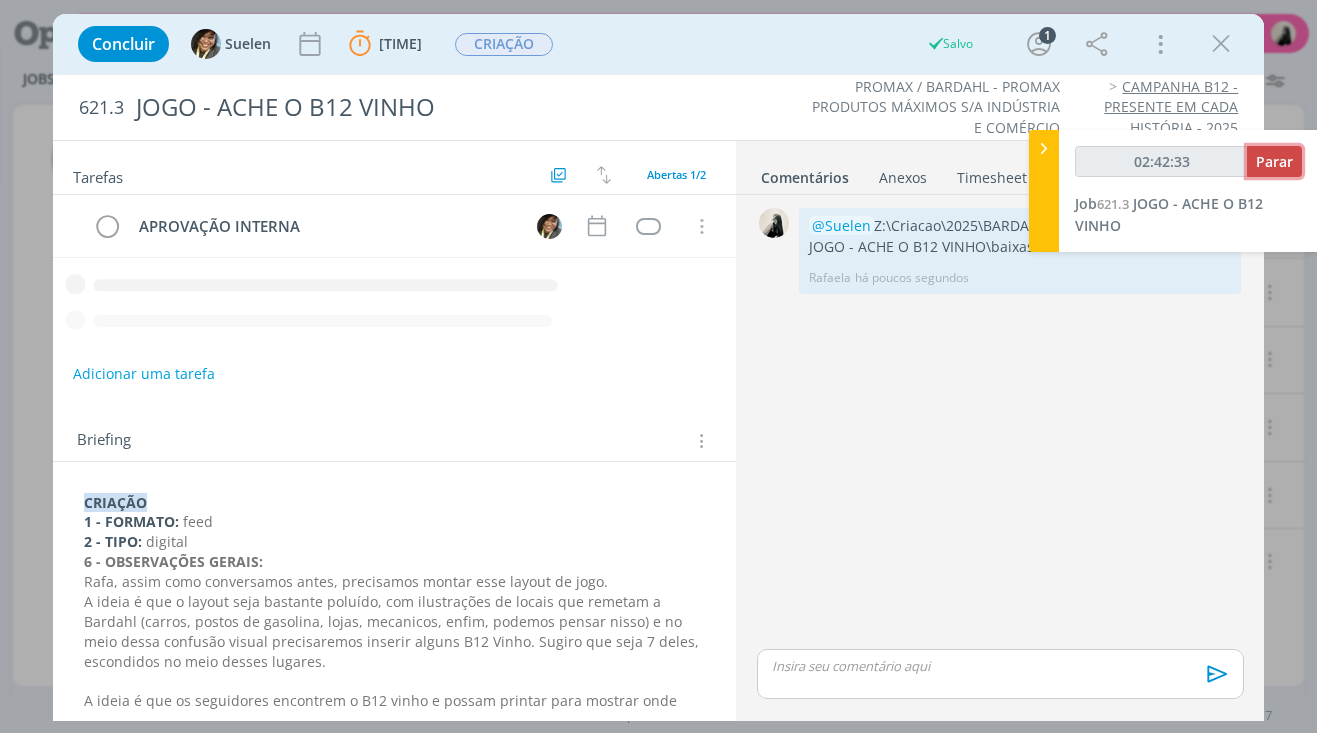 click on "Parar" at bounding box center (1274, 161) 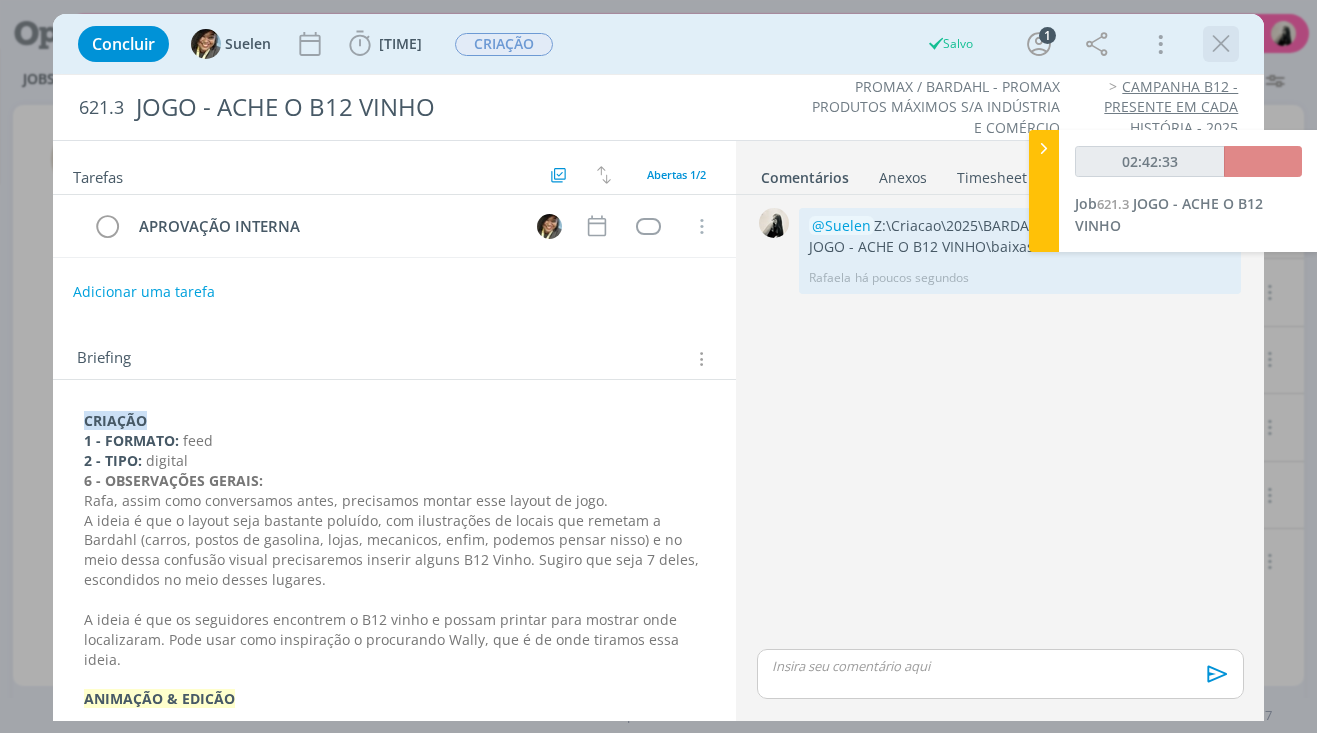 click at bounding box center (1221, 44) 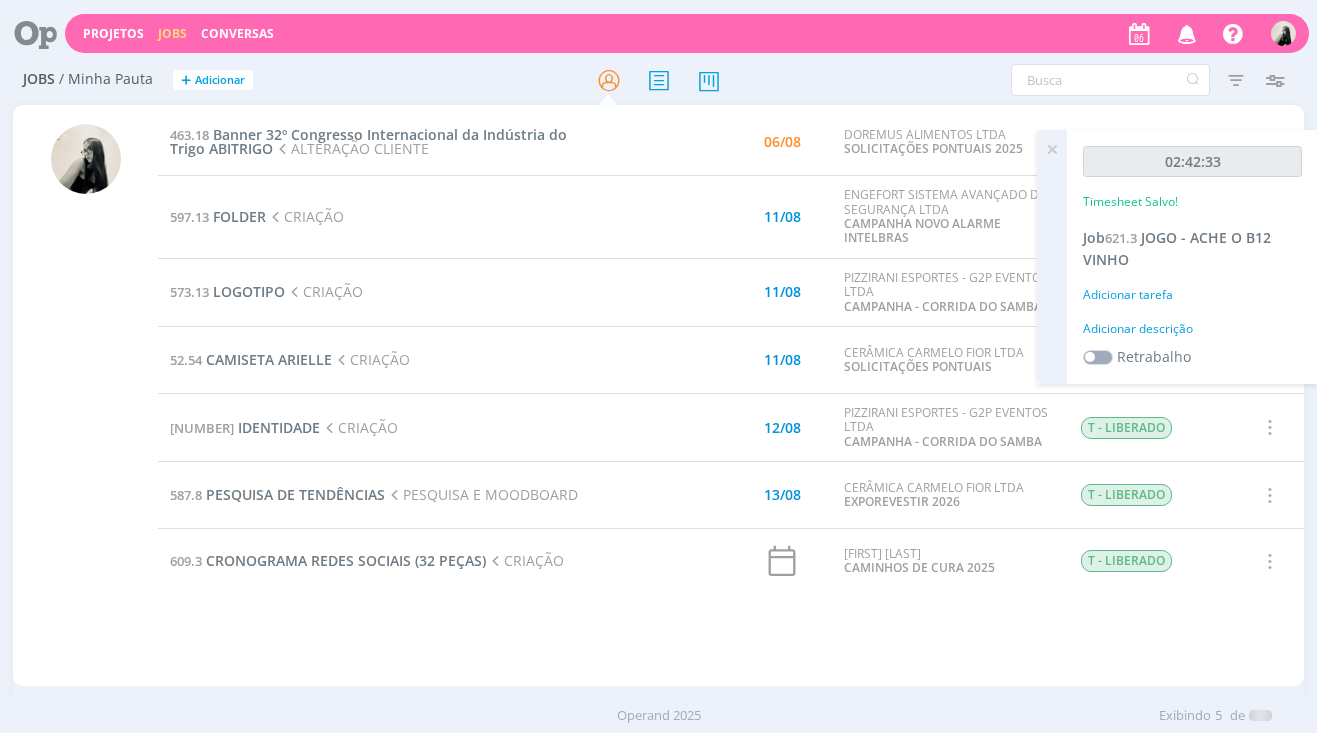 type on "02:43:00" 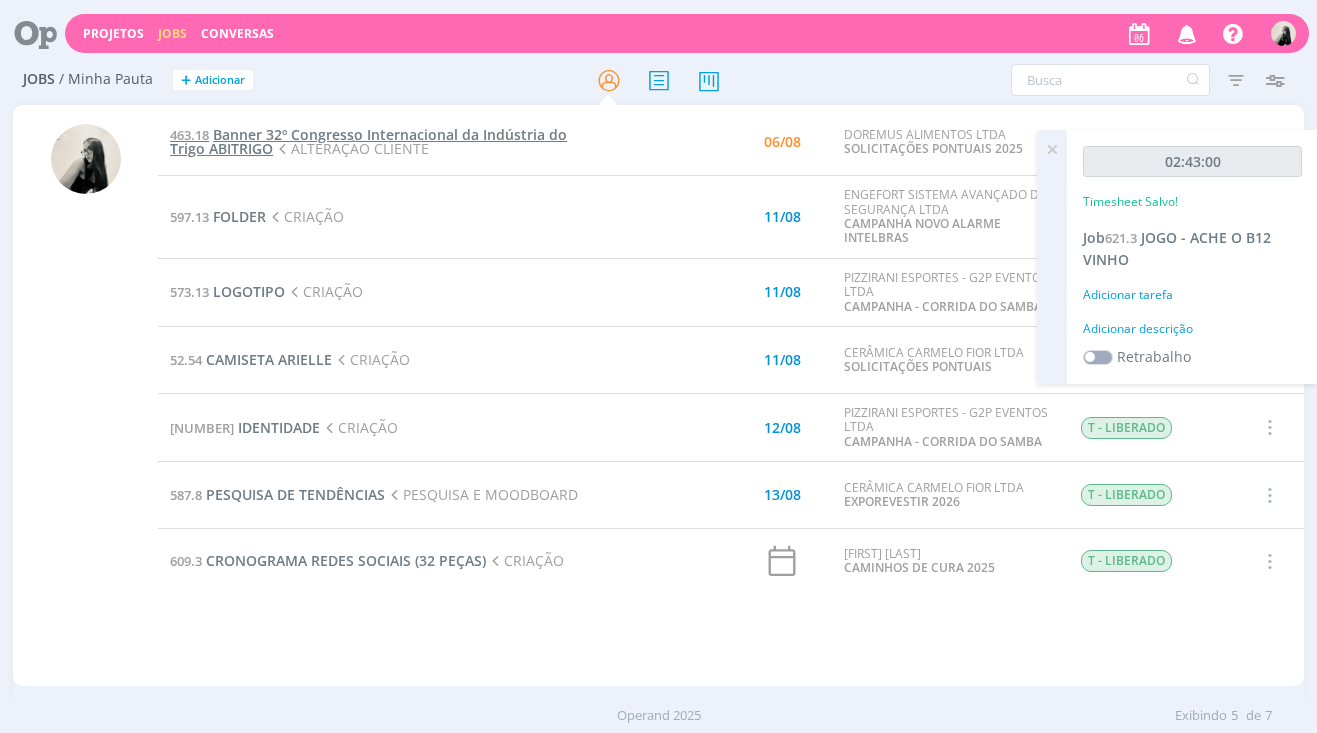 click on "Banner 32º Congresso Internacional da Indústria do Trigo  ABITRIGO" at bounding box center (368, 141) 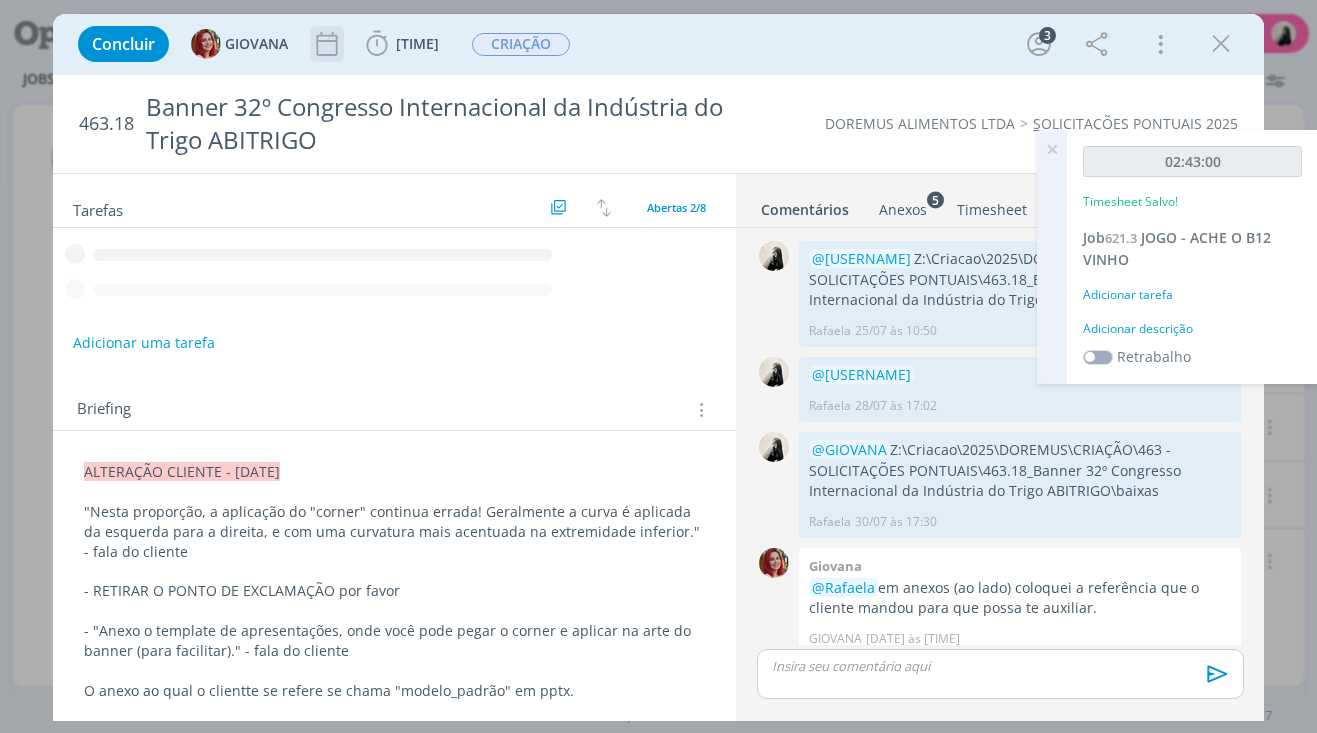 scroll, scrollTop: 246, scrollLeft: 0, axis: vertical 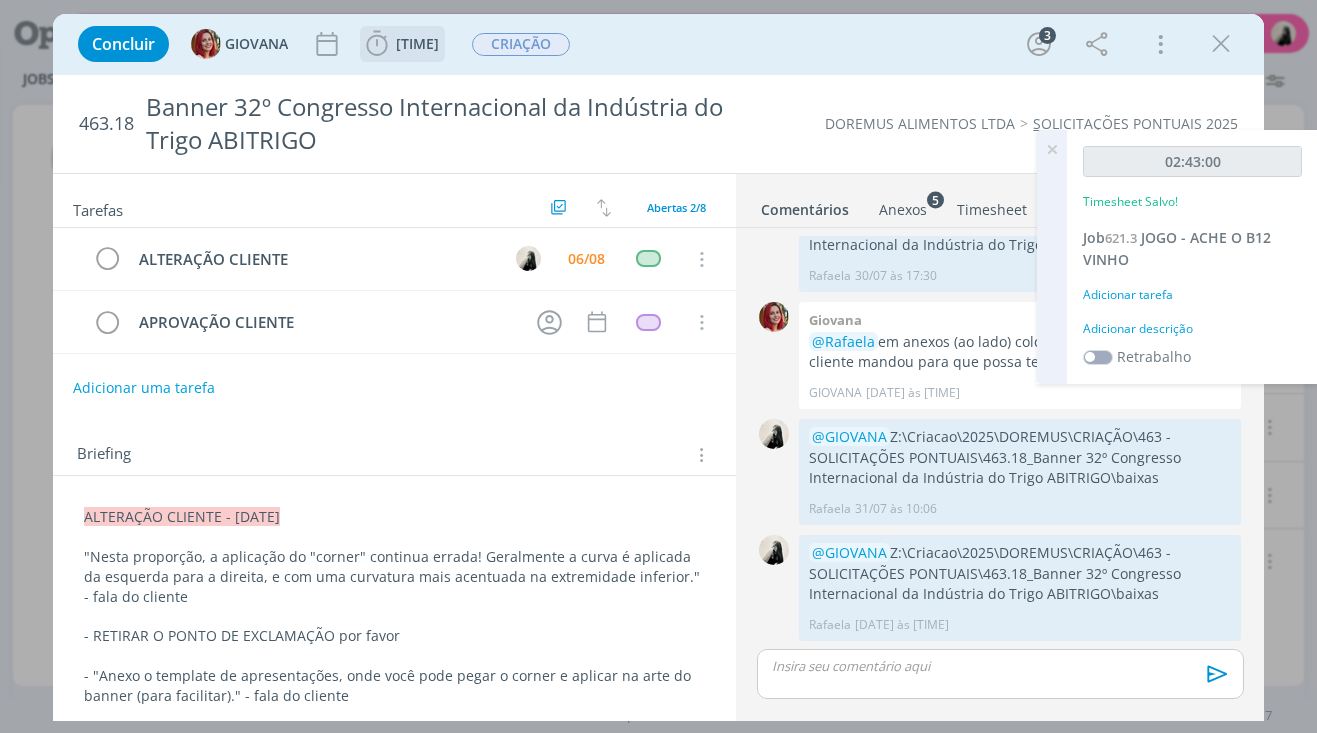click 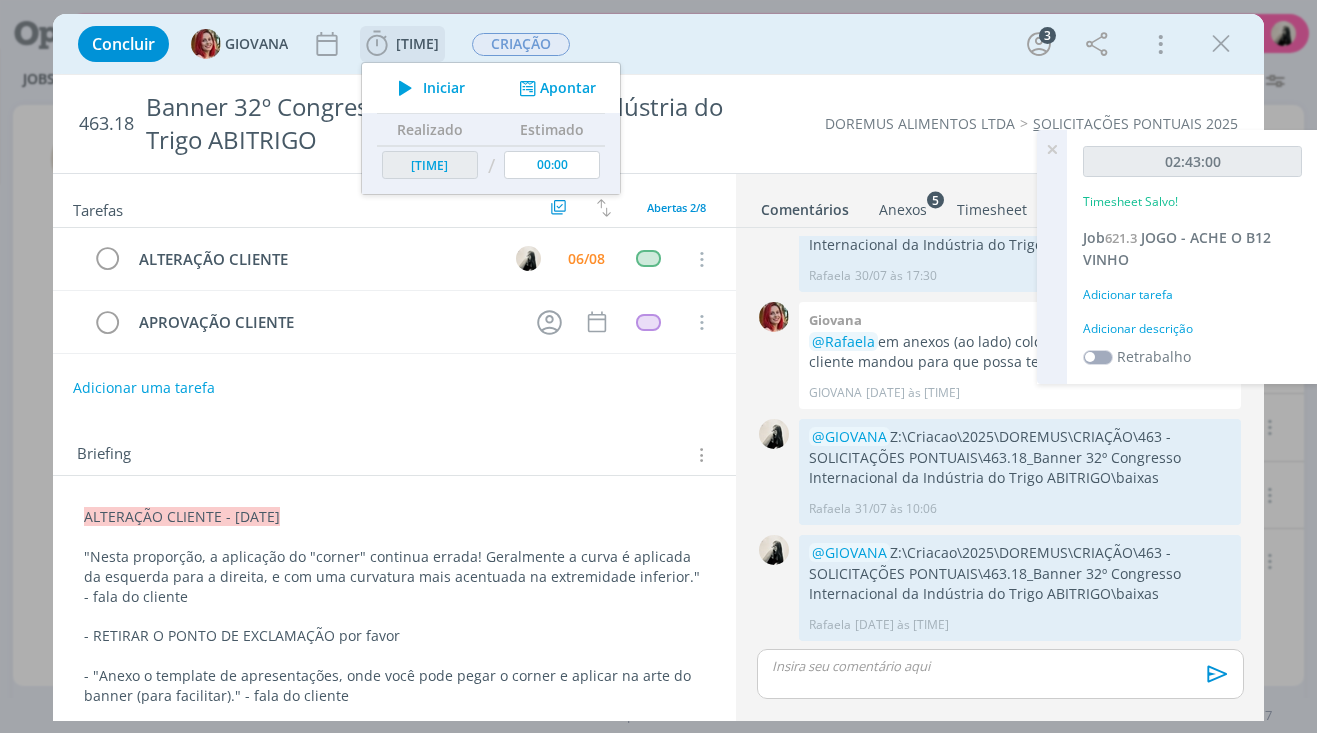 click at bounding box center [405, 88] 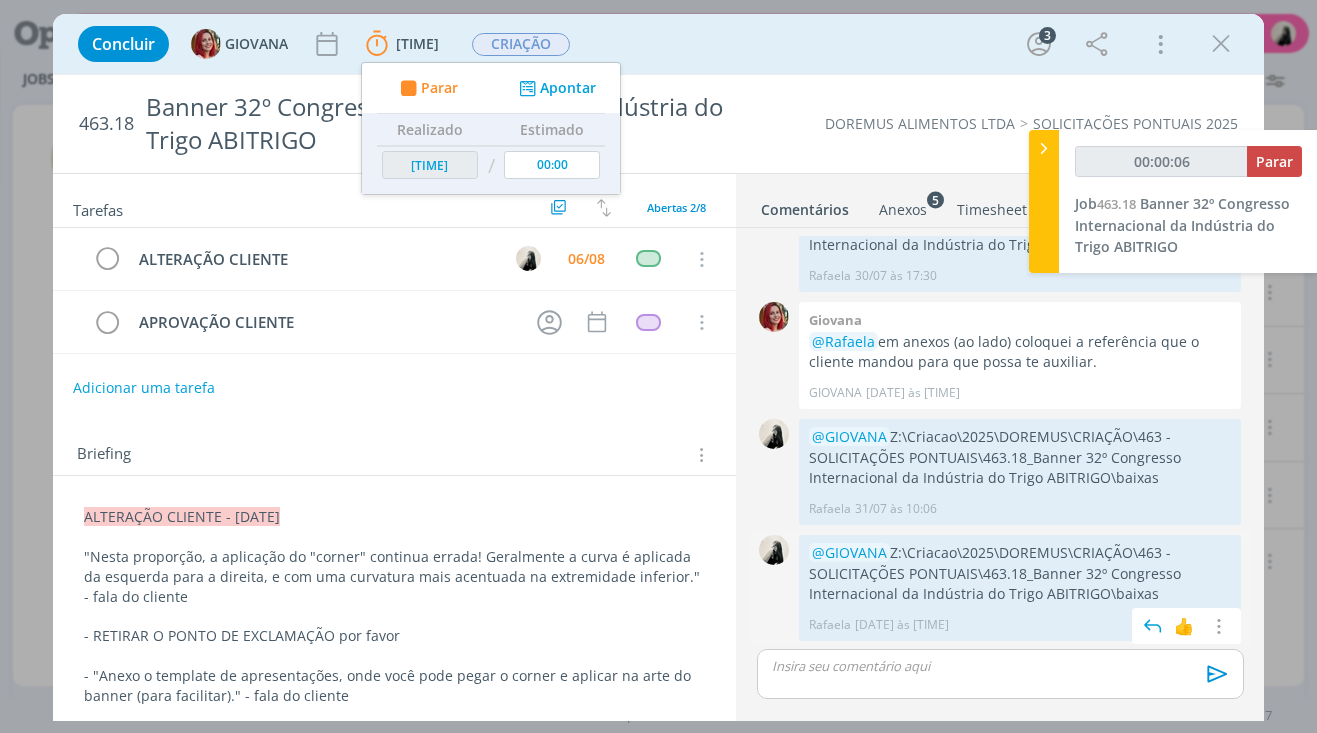 drag, startPoint x: 893, startPoint y: 550, endPoint x: 1073, endPoint y: 595, distance: 185.53975 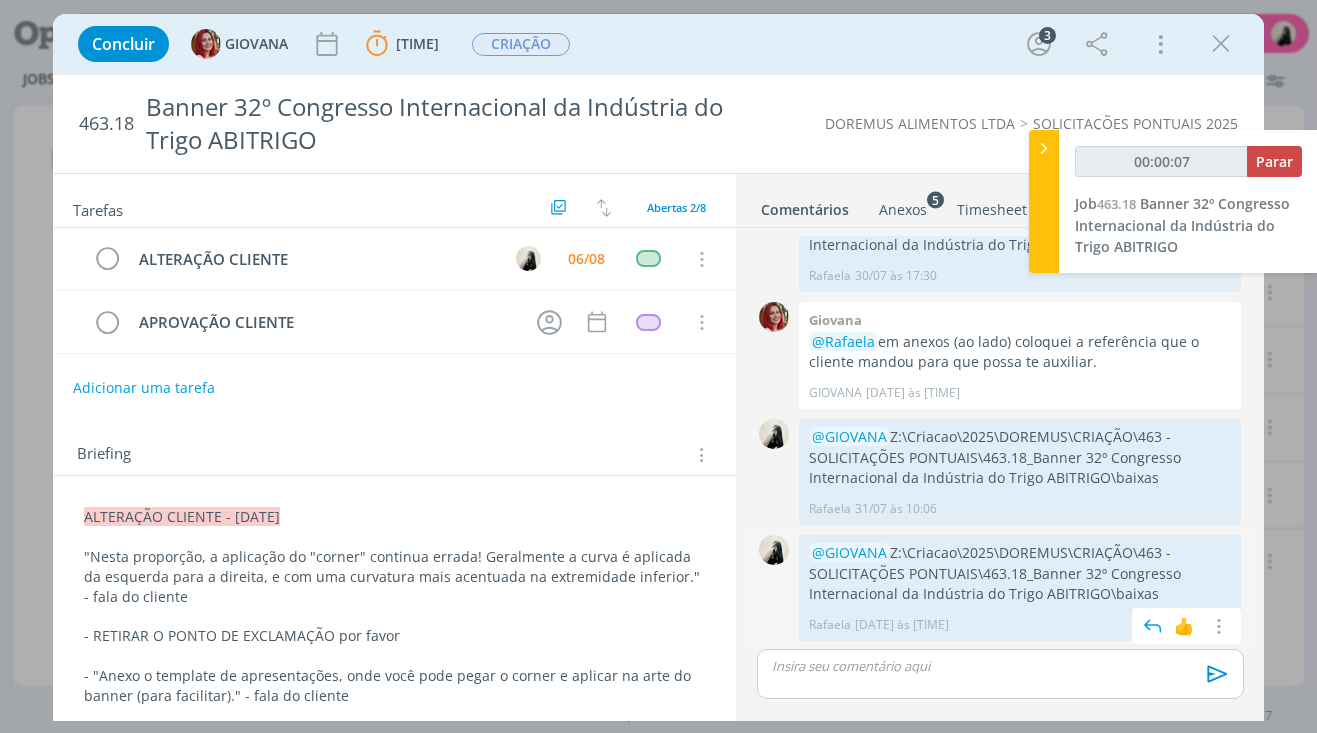 copy on "Z:\Criacao\2025\DOREMUS\CRIAÇÃO\463 - SOLICITAÇÕES PONTUAIS\463.18_Banner 32º Congresso Internacional da Indústria do Trigo ABITRIGO\baixas" 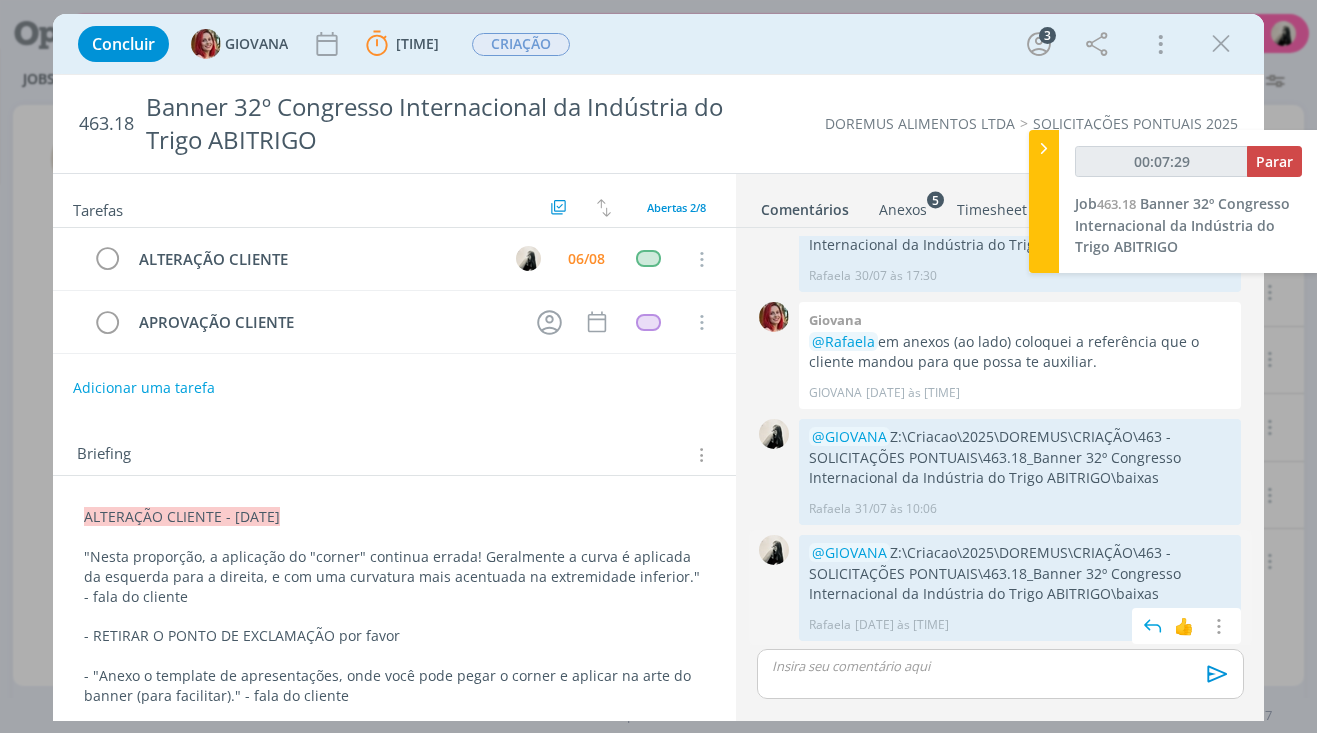 copy on "Z:\Criacao\2025\DOREMUS\CRIAÇÃO\463 - SOLICITAÇÕES PONTUAIS\463.18_Banner 32º Congresso Internacional da Indústria do Trigo ABITRIGO\baixas" 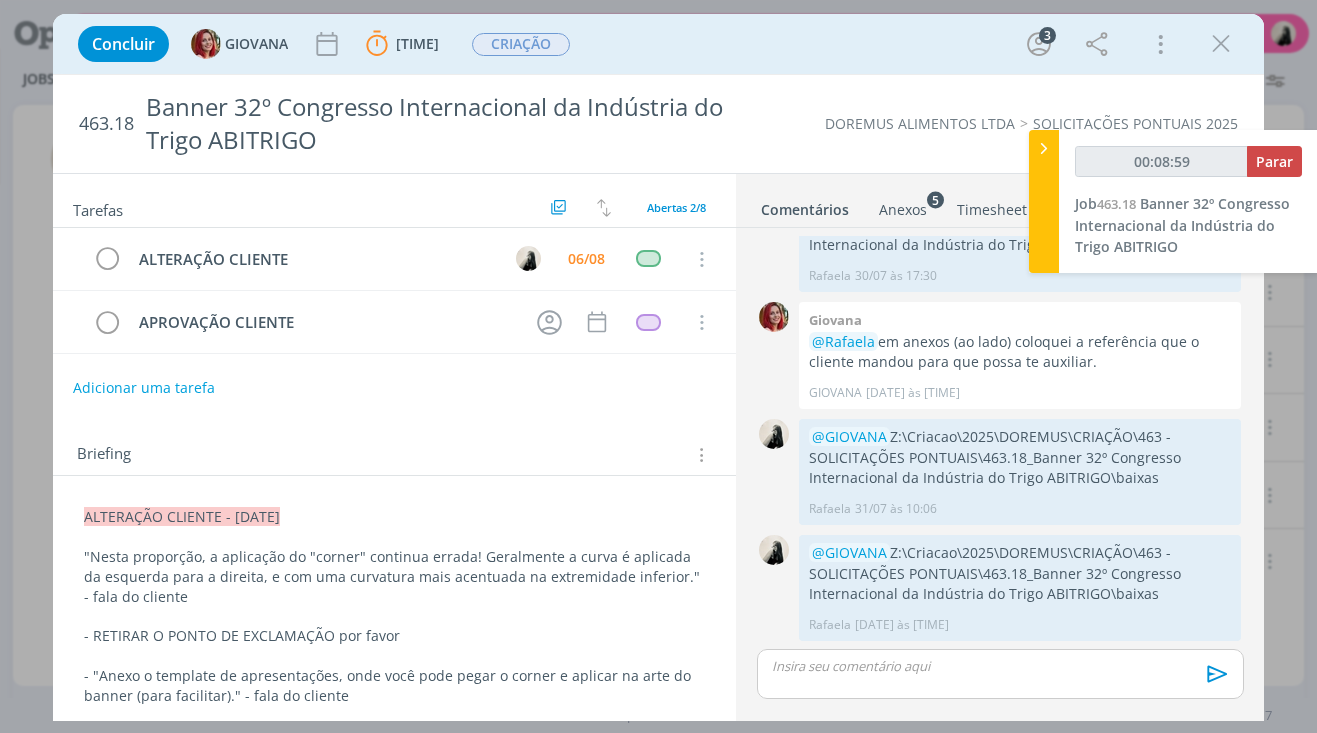 type on "00:09:00" 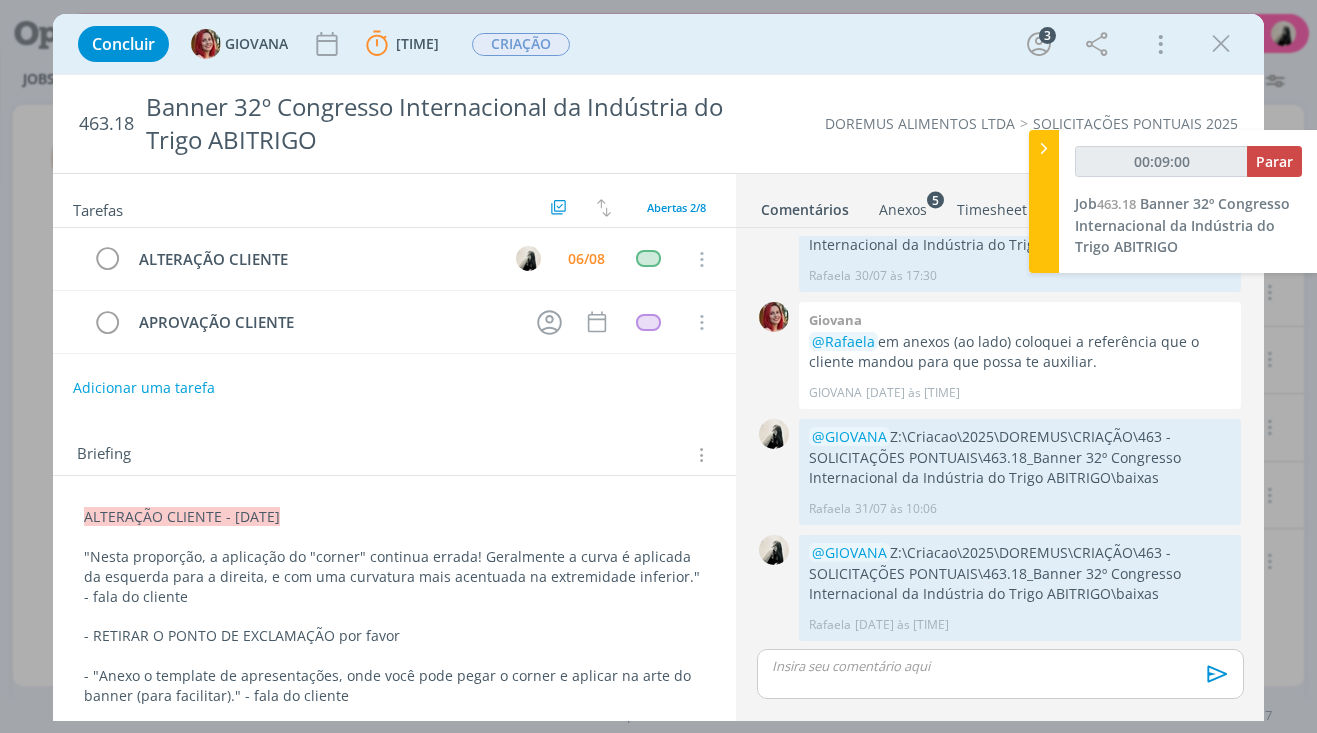 click at bounding box center (1000, 674) 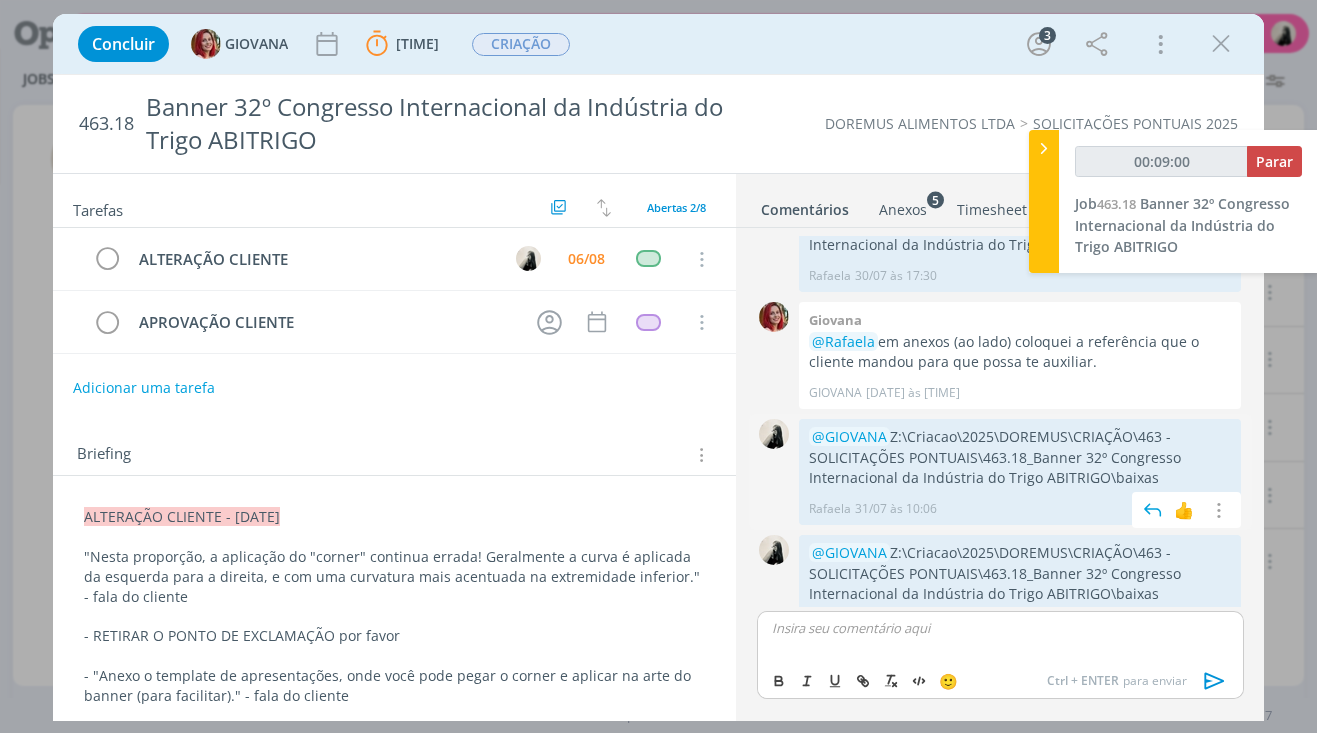 scroll, scrollTop: 284, scrollLeft: 0, axis: vertical 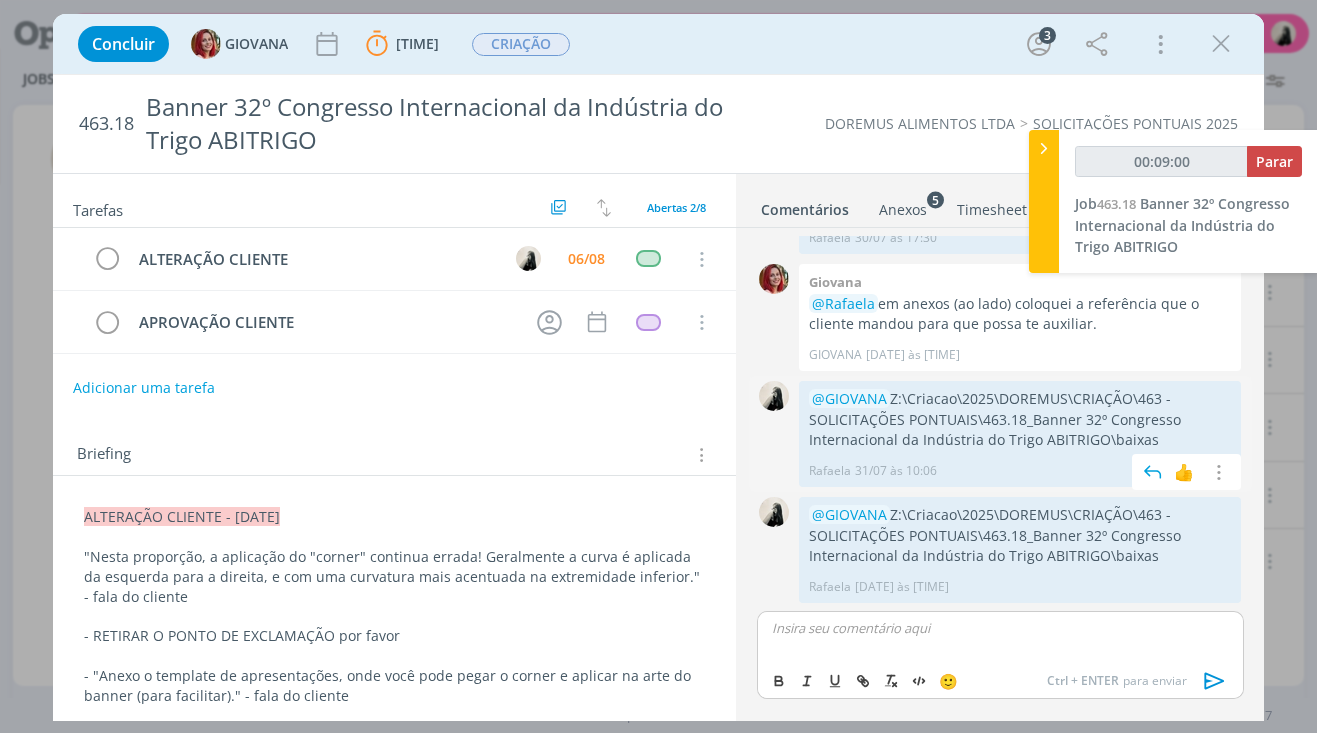 type 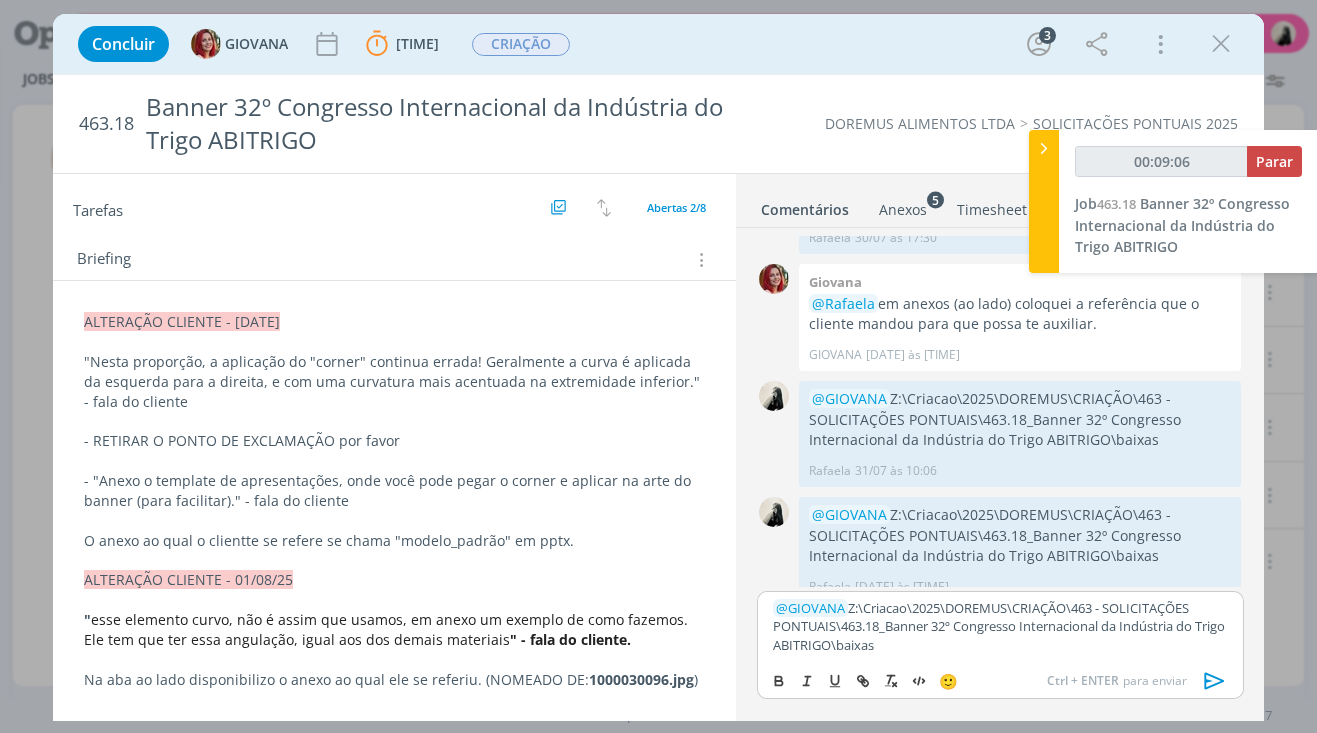 scroll, scrollTop: 200, scrollLeft: 0, axis: vertical 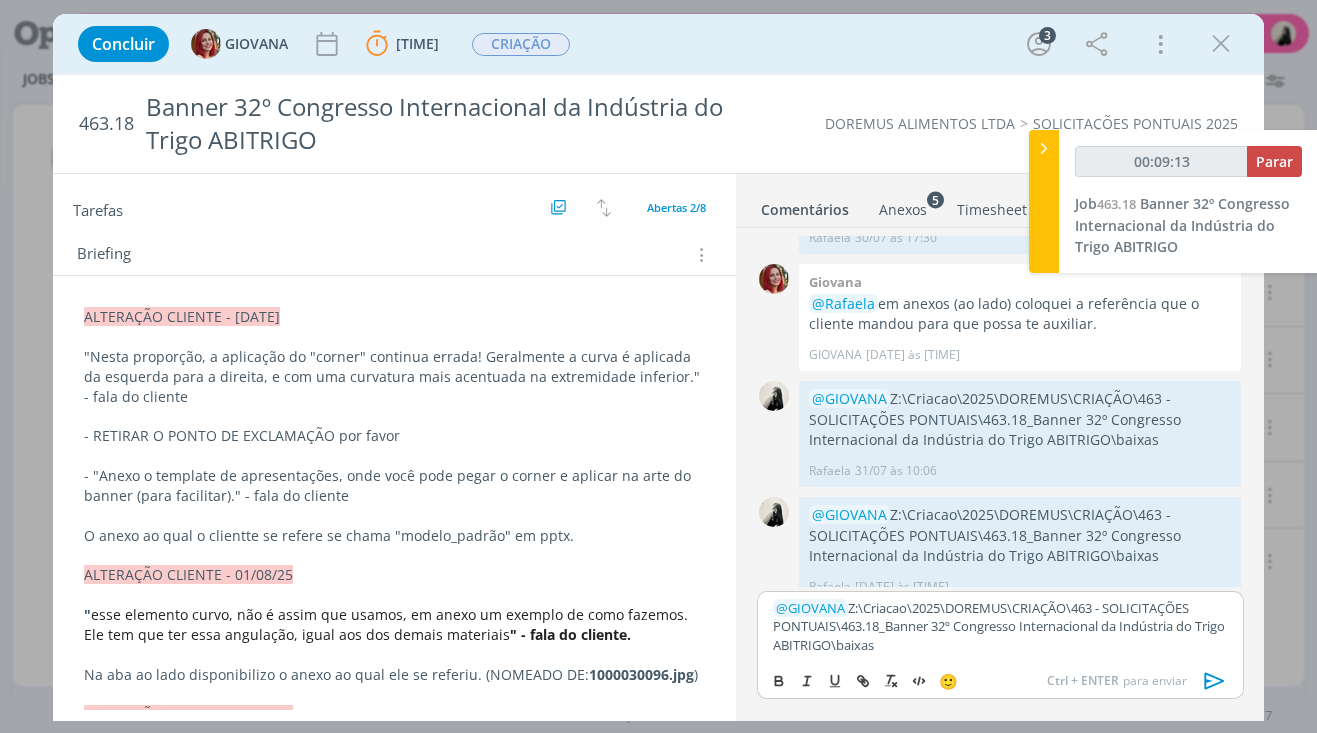 click on "Anexos
5" at bounding box center (903, 210) 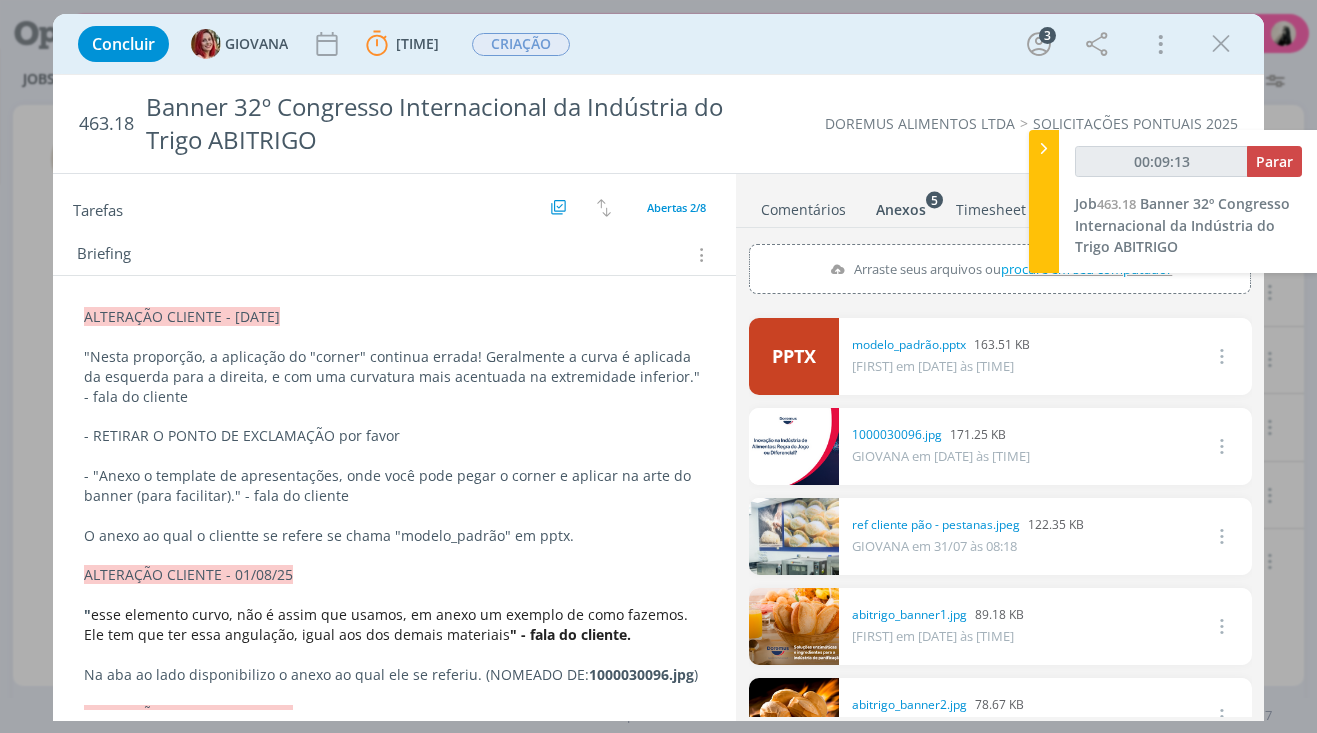 scroll, scrollTop: 46, scrollLeft: 0, axis: vertical 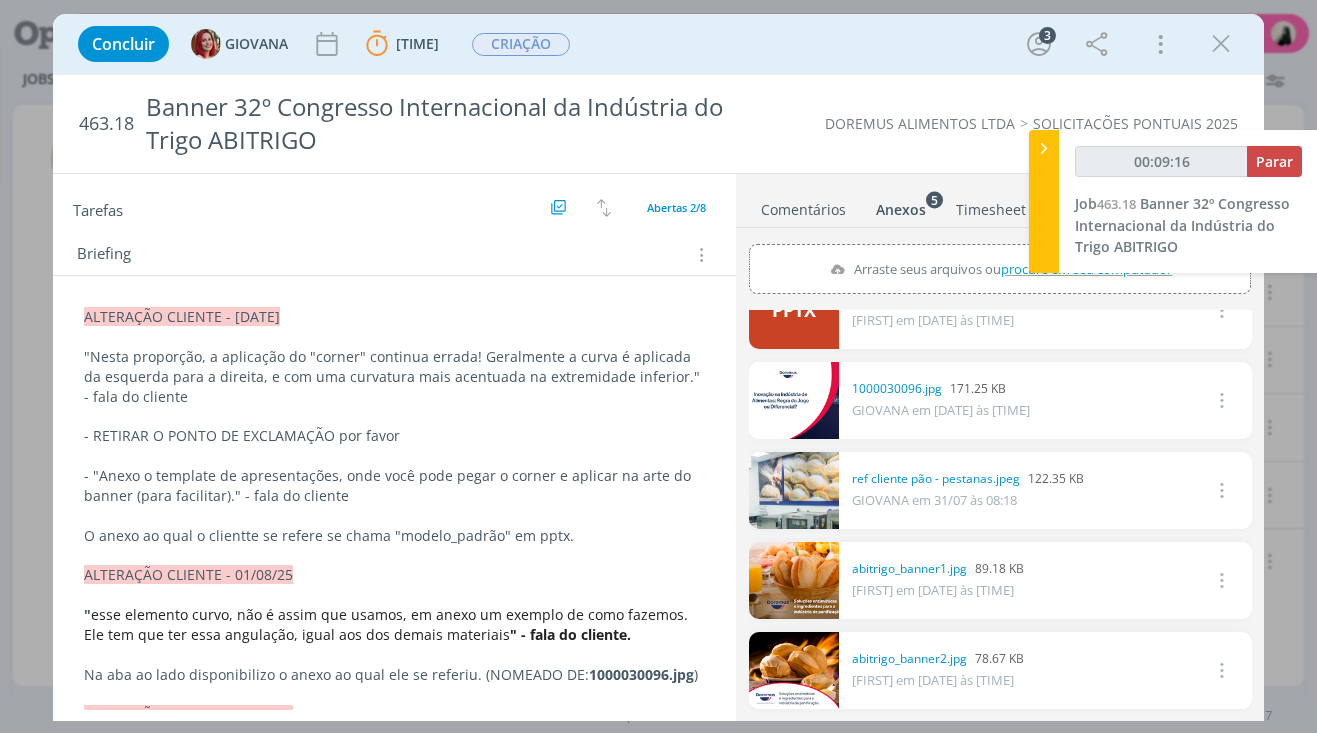 click on "Comentários" at bounding box center [803, 205] 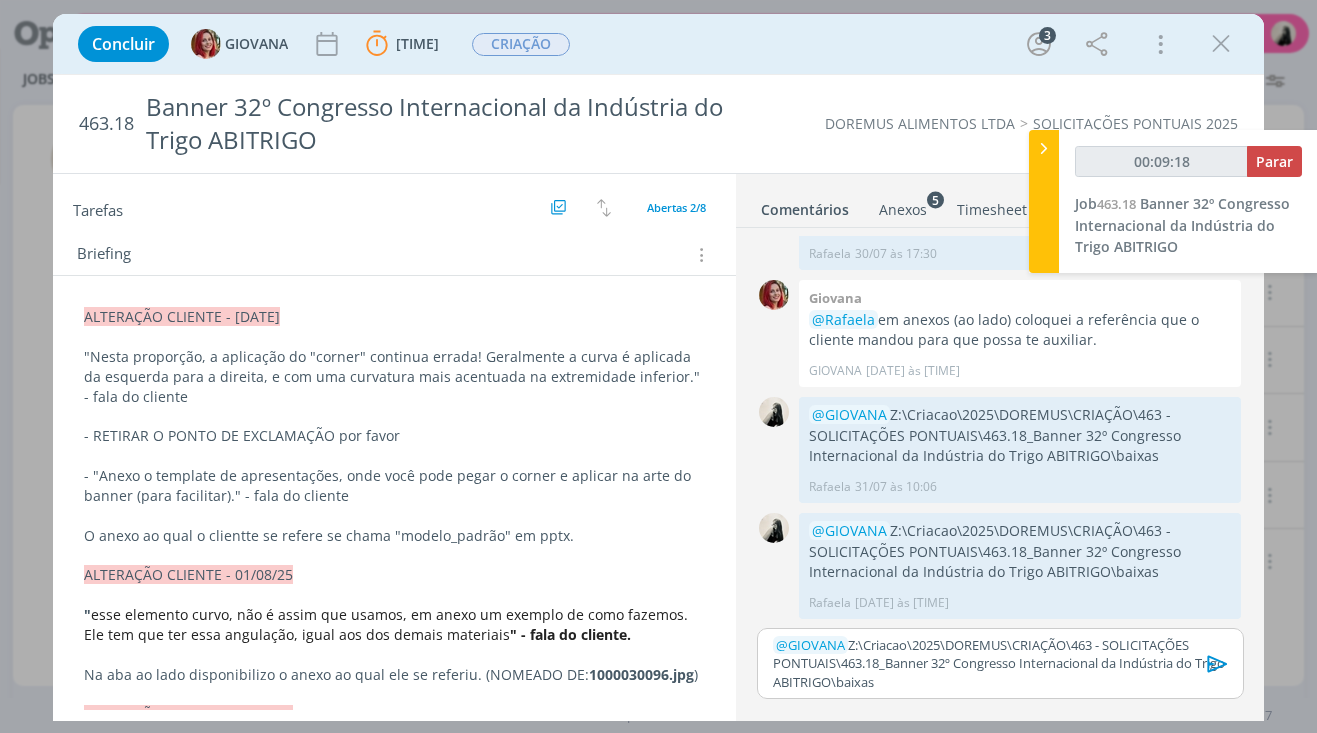 click 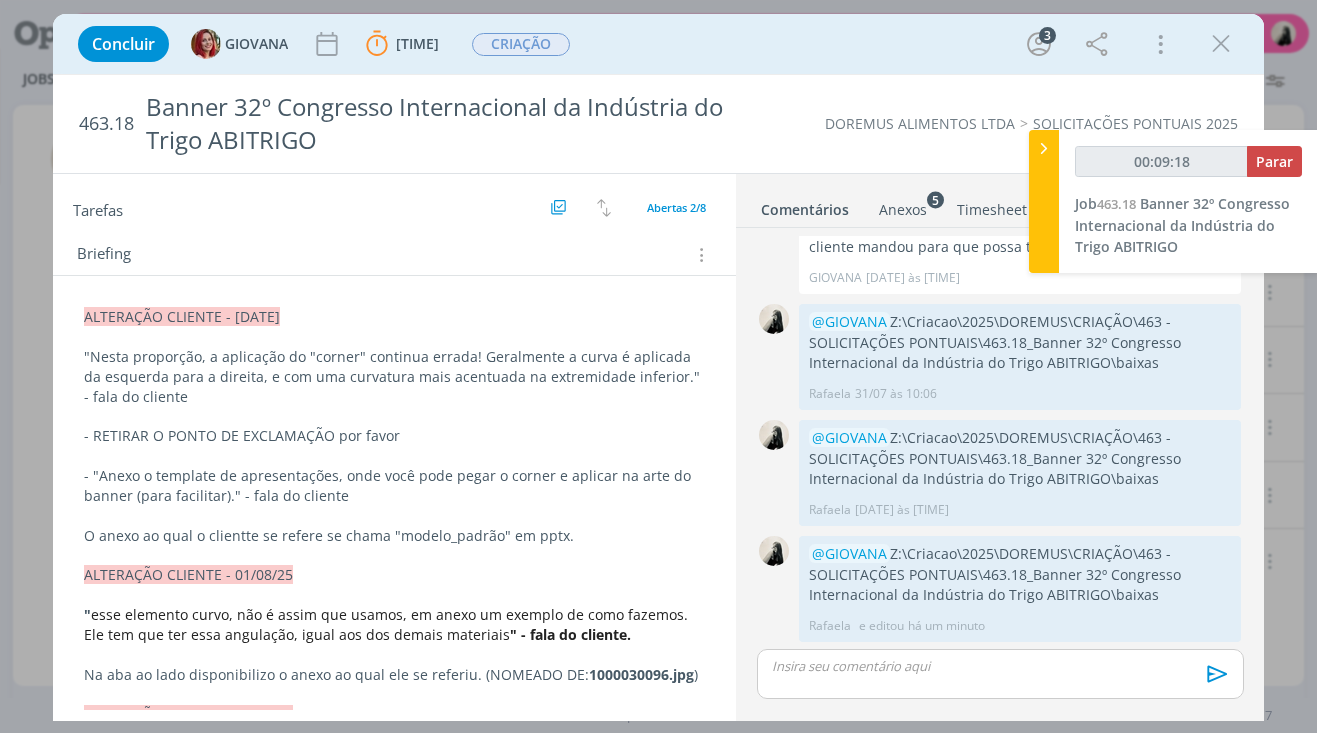 scroll, scrollTop: 362, scrollLeft: 0, axis: vertical 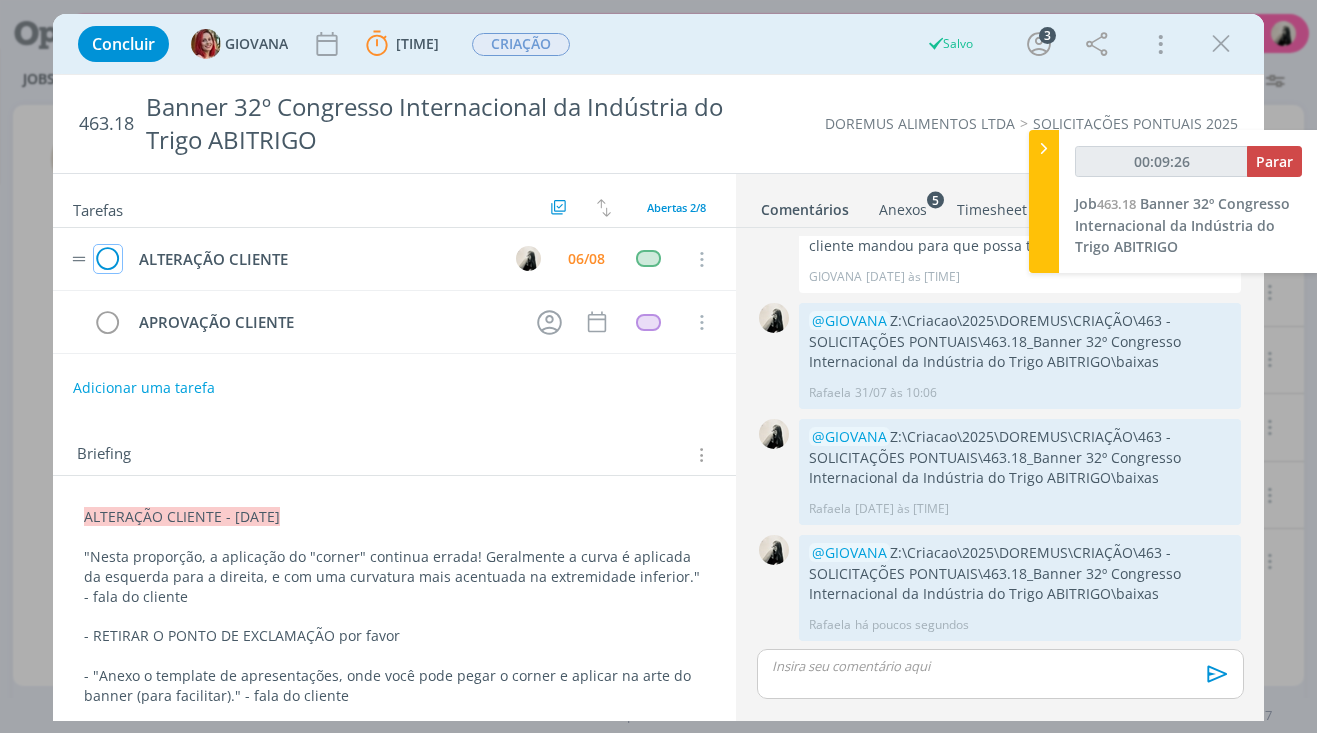 click at bounding box center (108, 260) 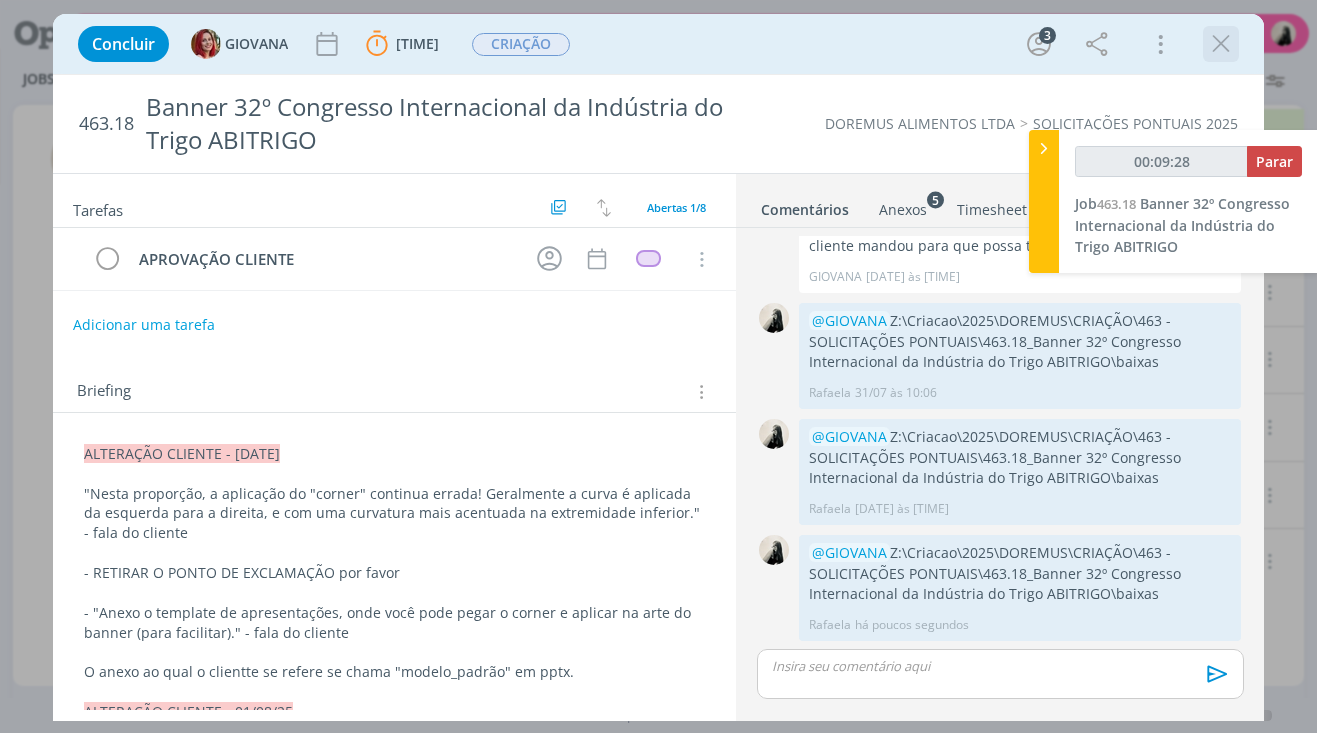 click at bounding box center (1221, 44) 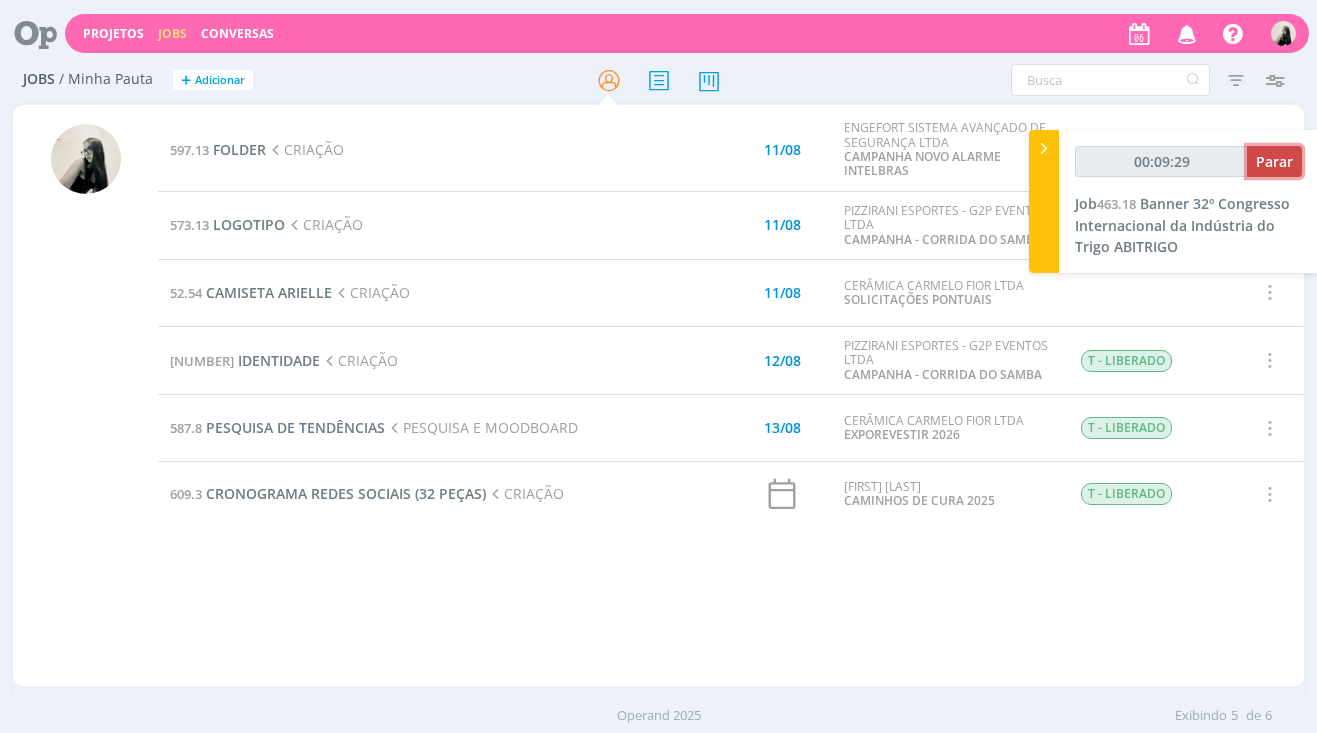 click on "Parar" at bounding box center (1274, 161) 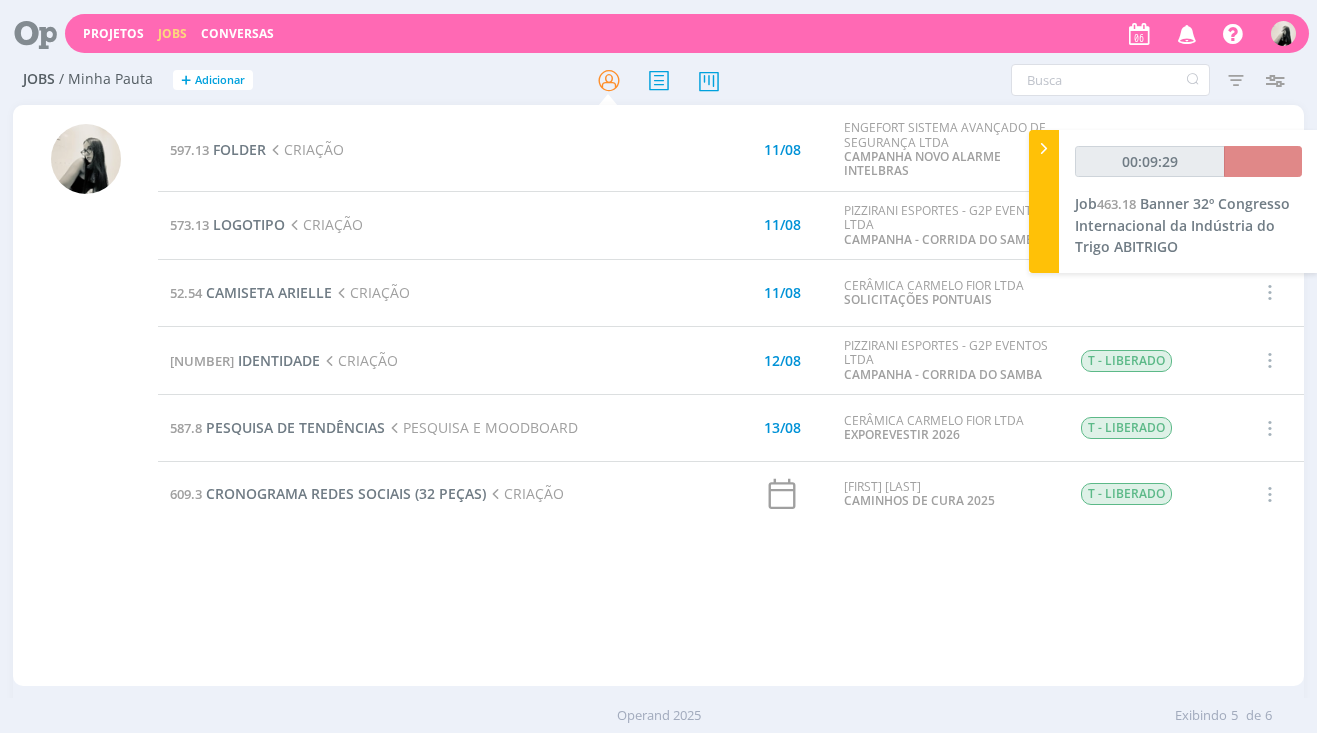 click on "[NUMBER] LOGOTIPO CRIAÇÃO" at bounding box center (385, 225) 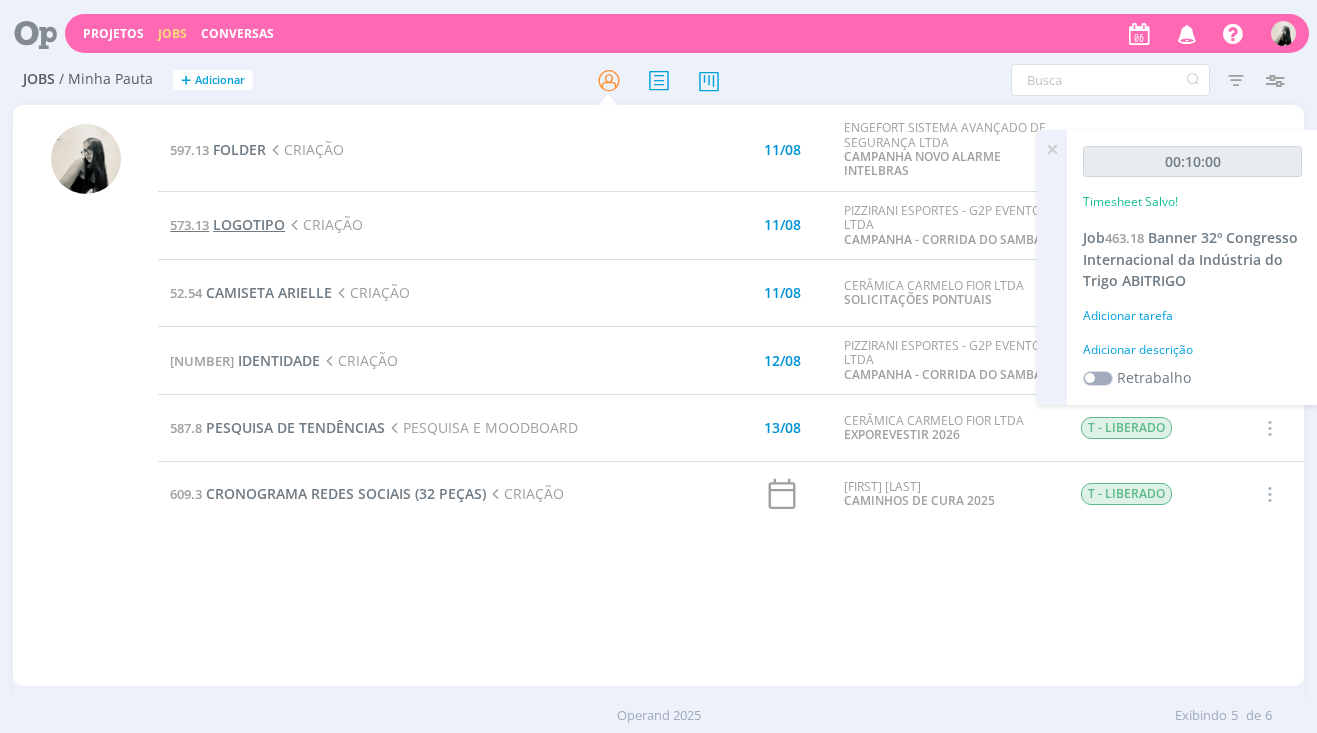 click on "LOGOTIPO" at bounding box center [249, 224] 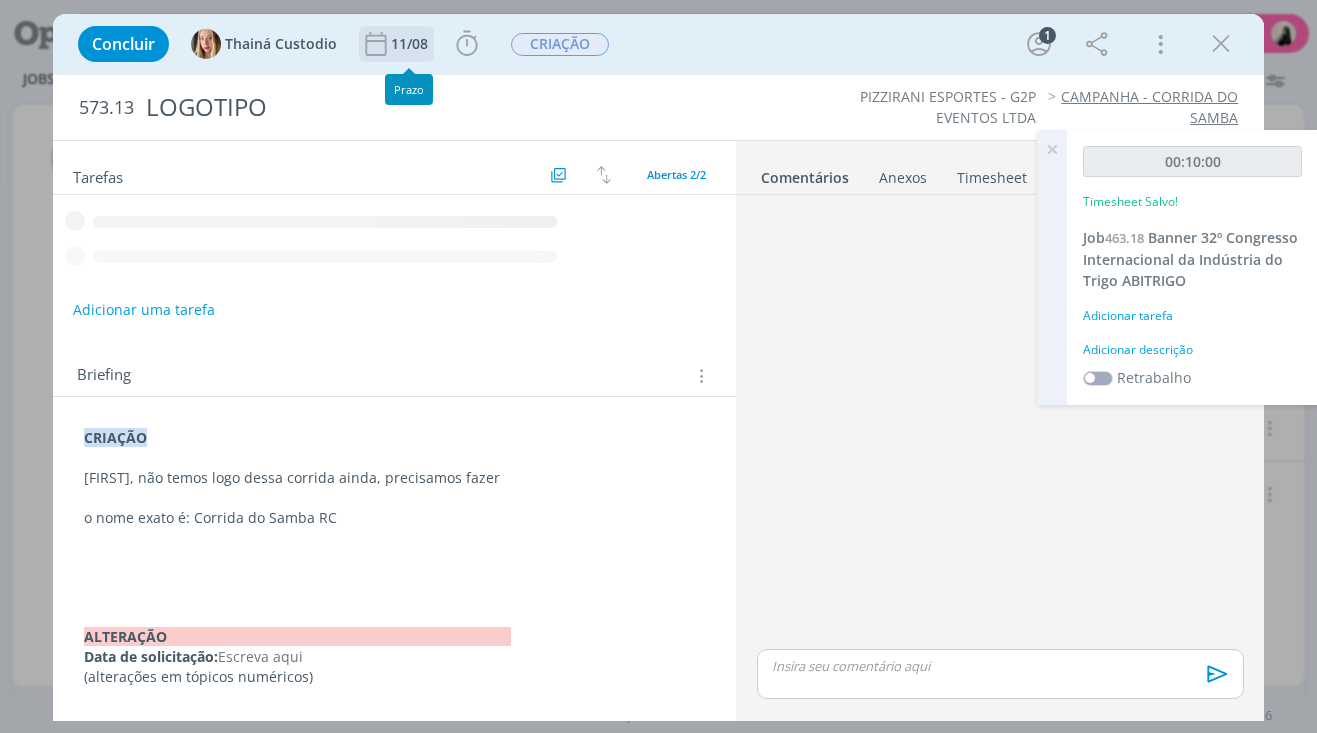click on "11/08" at bounding box center [411, 44] 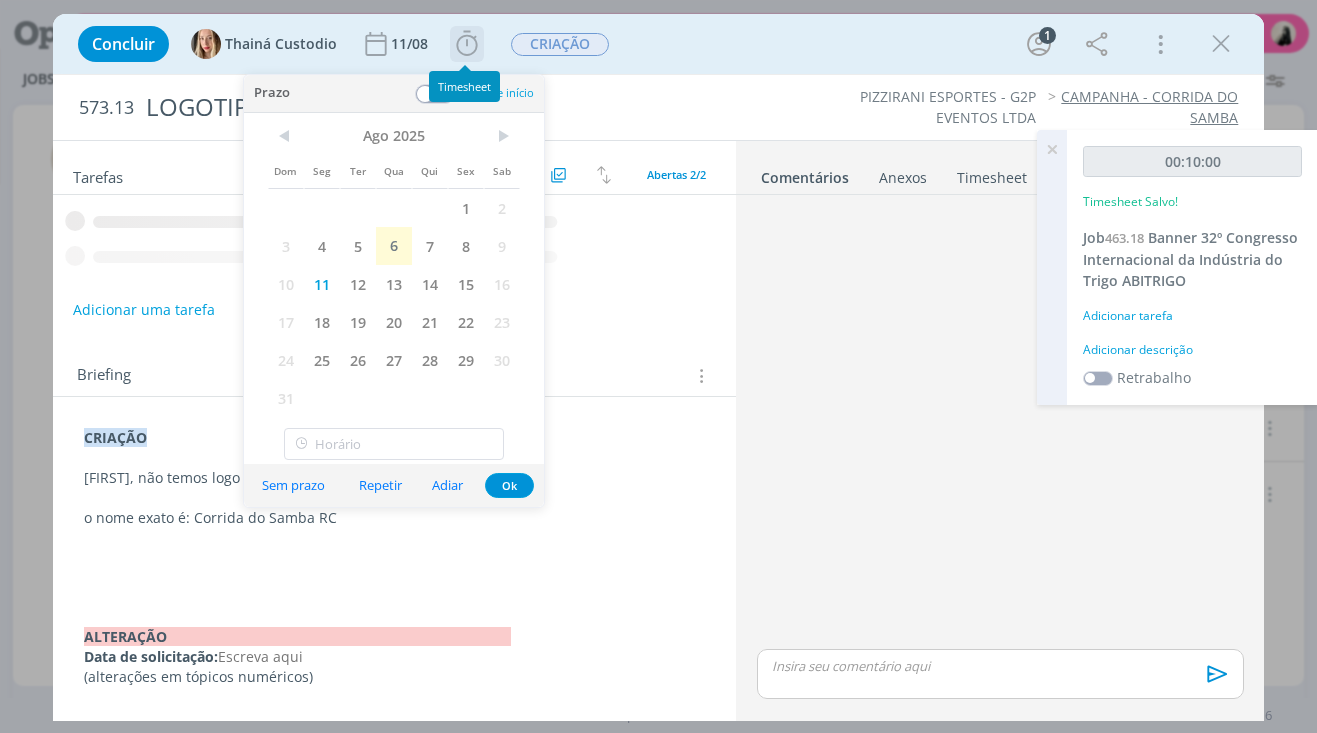 click 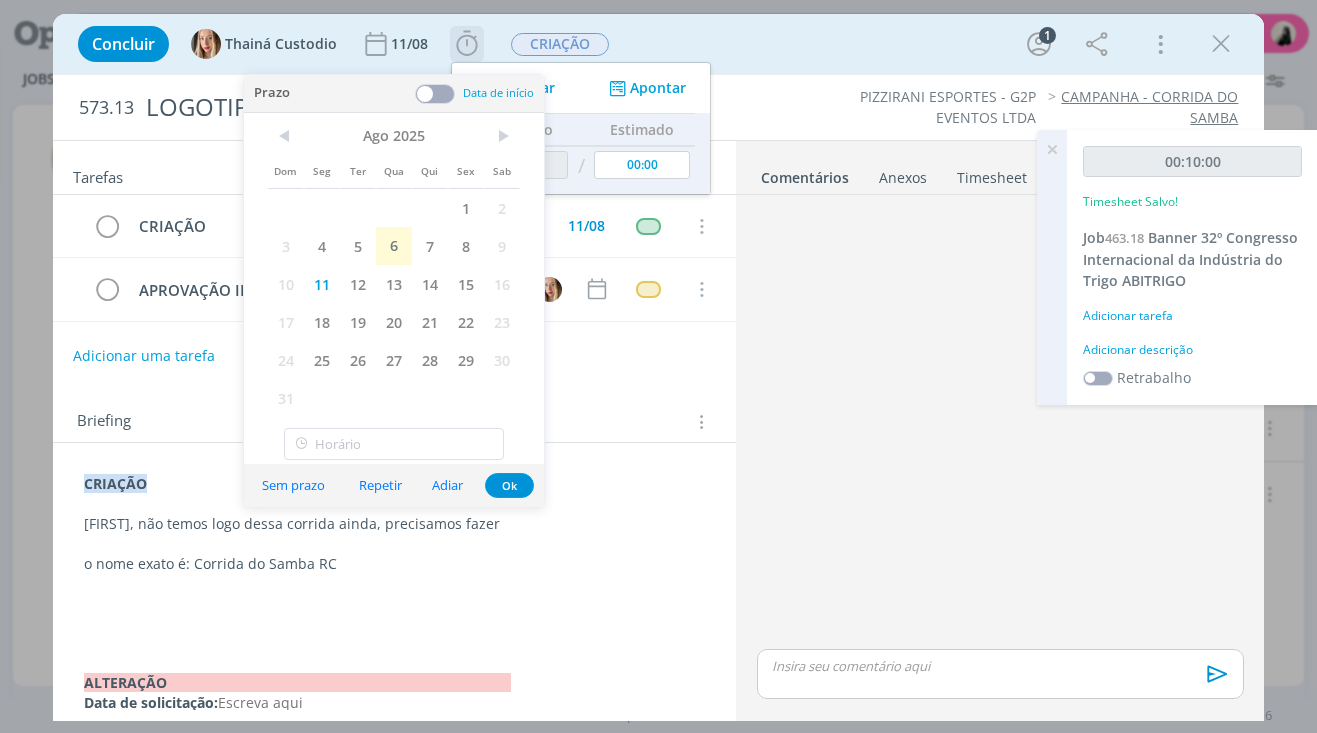 click on "Iniciar" at bounding box center [534, 88] 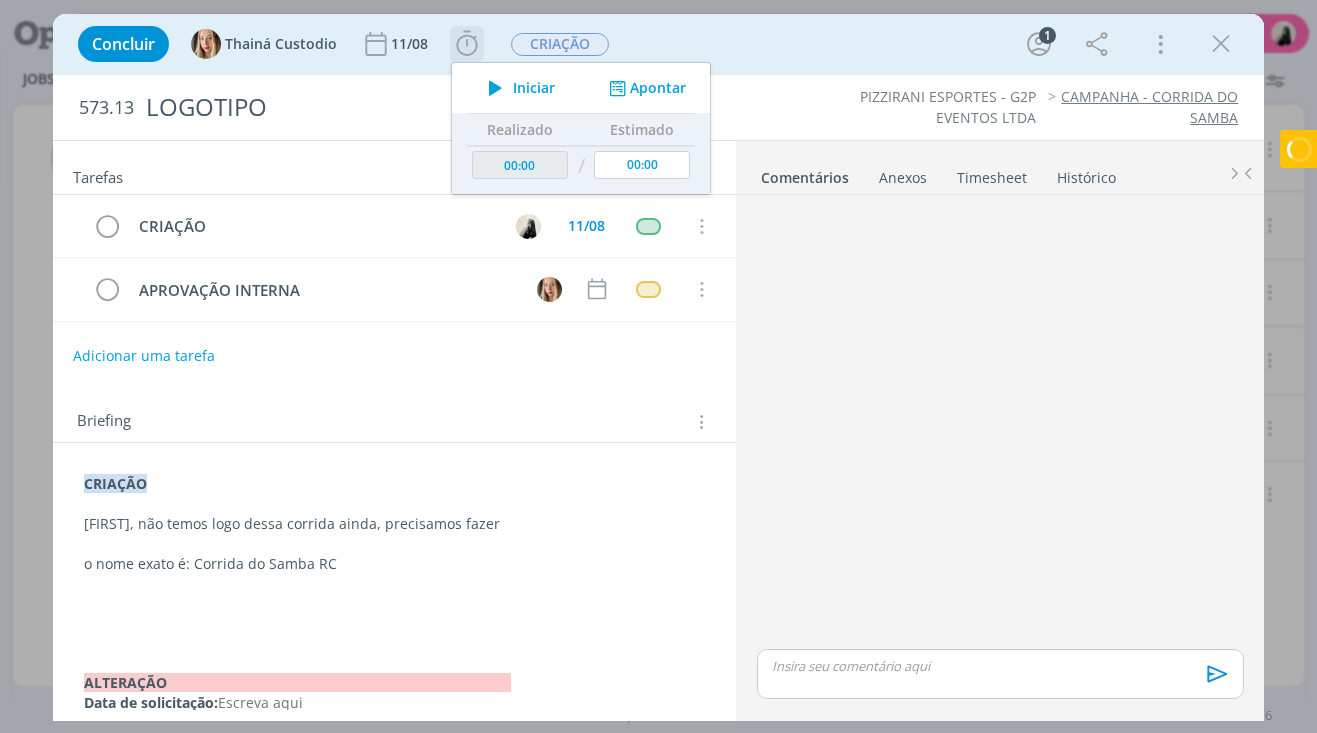 click at bounding box center [495, 88] 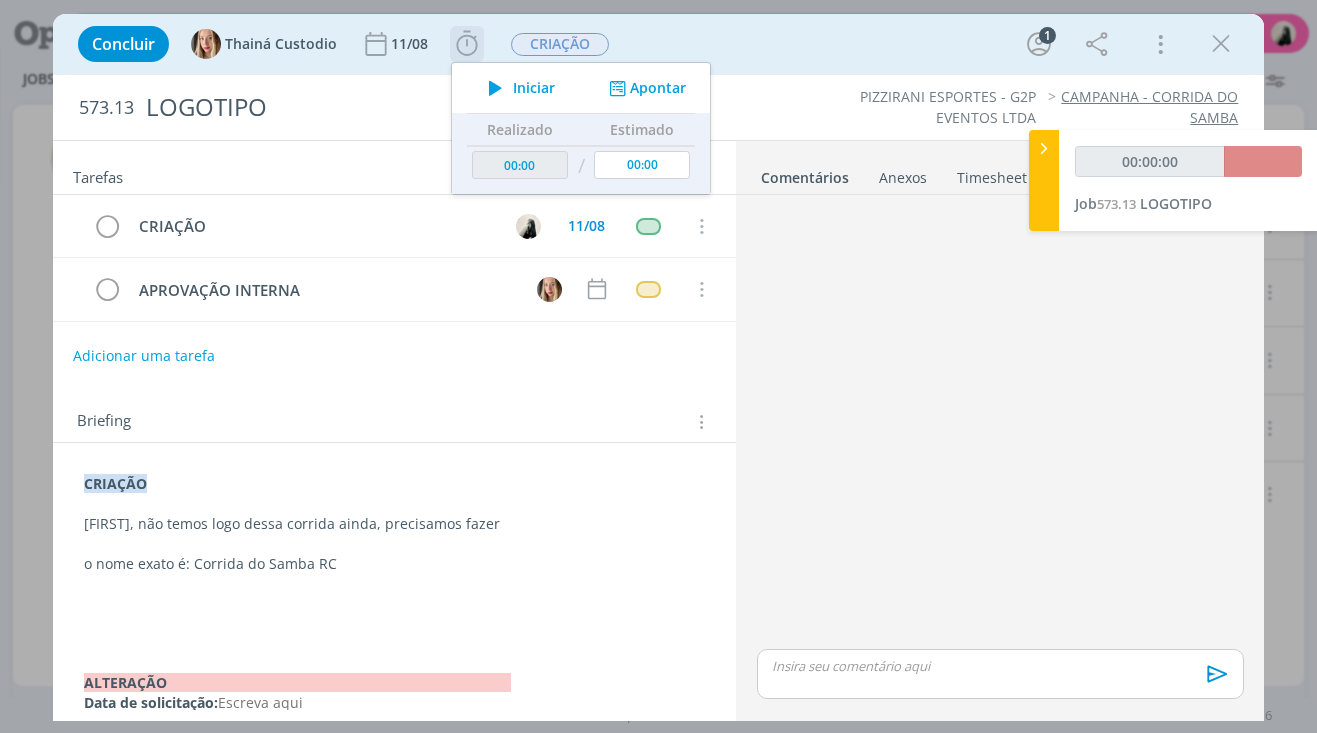 type on "00:01" 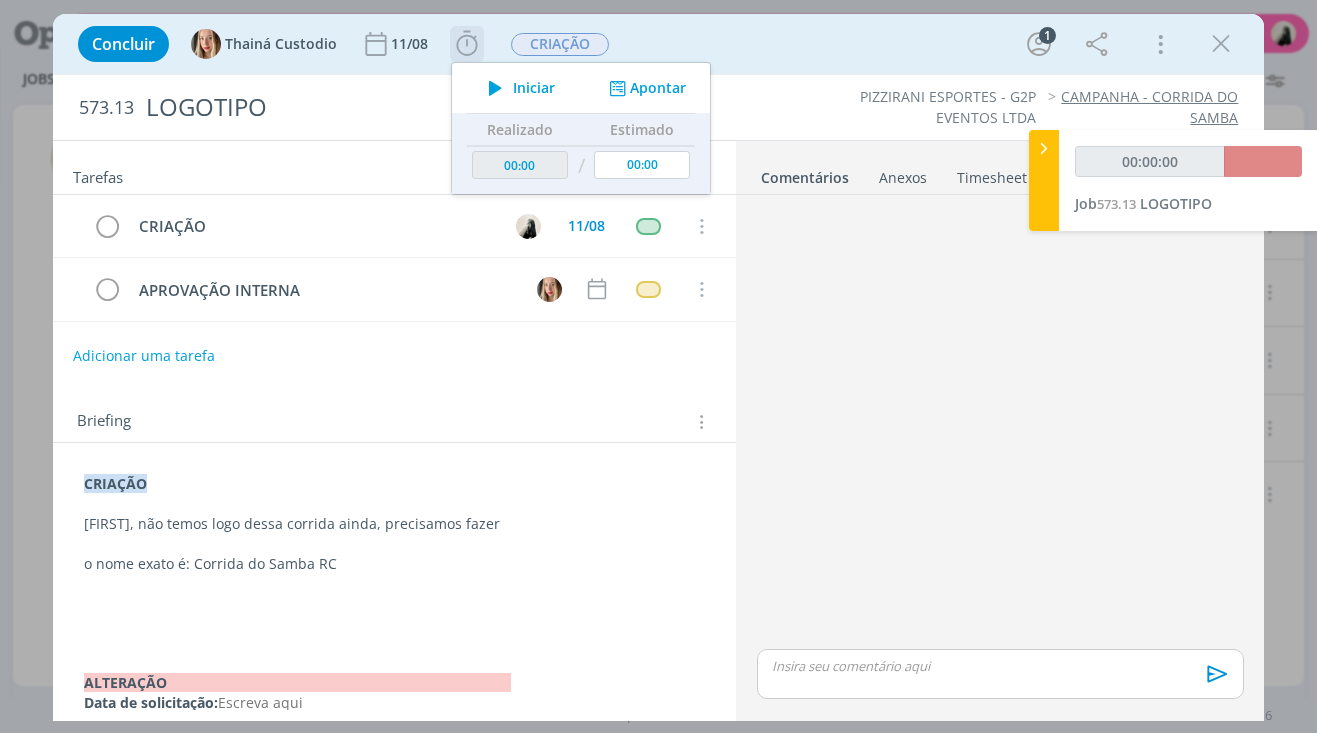 type on "00:01:00" 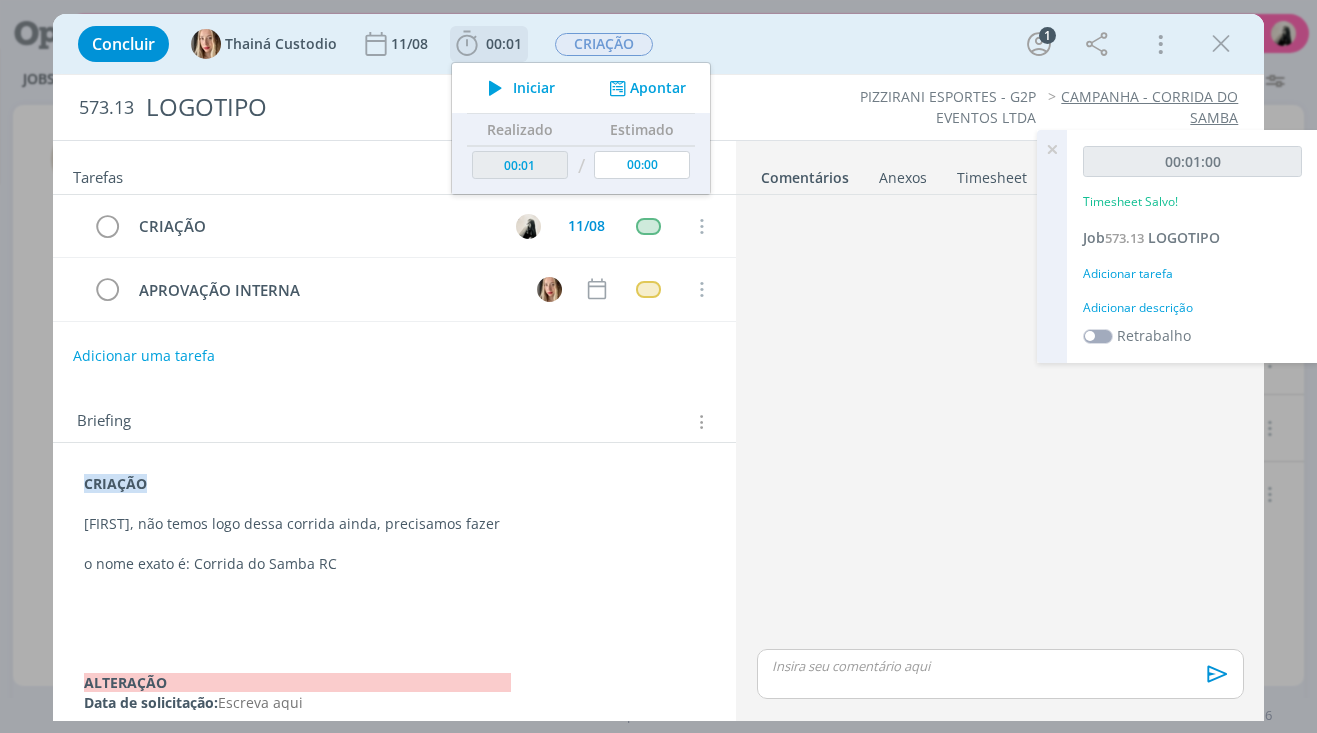 click at bounding box center (495, 88) 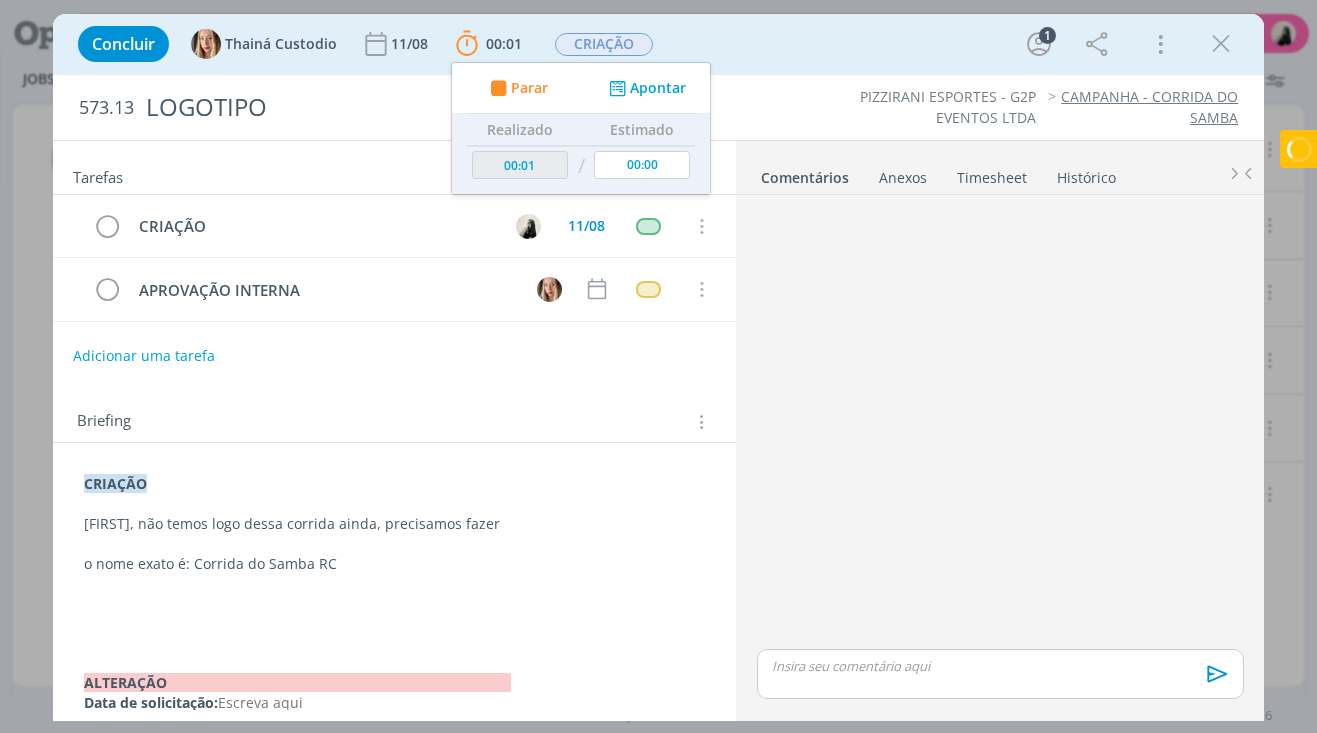 click on "o nome exato é: Corrida do Samba RC" at bounding box center (395, 564) 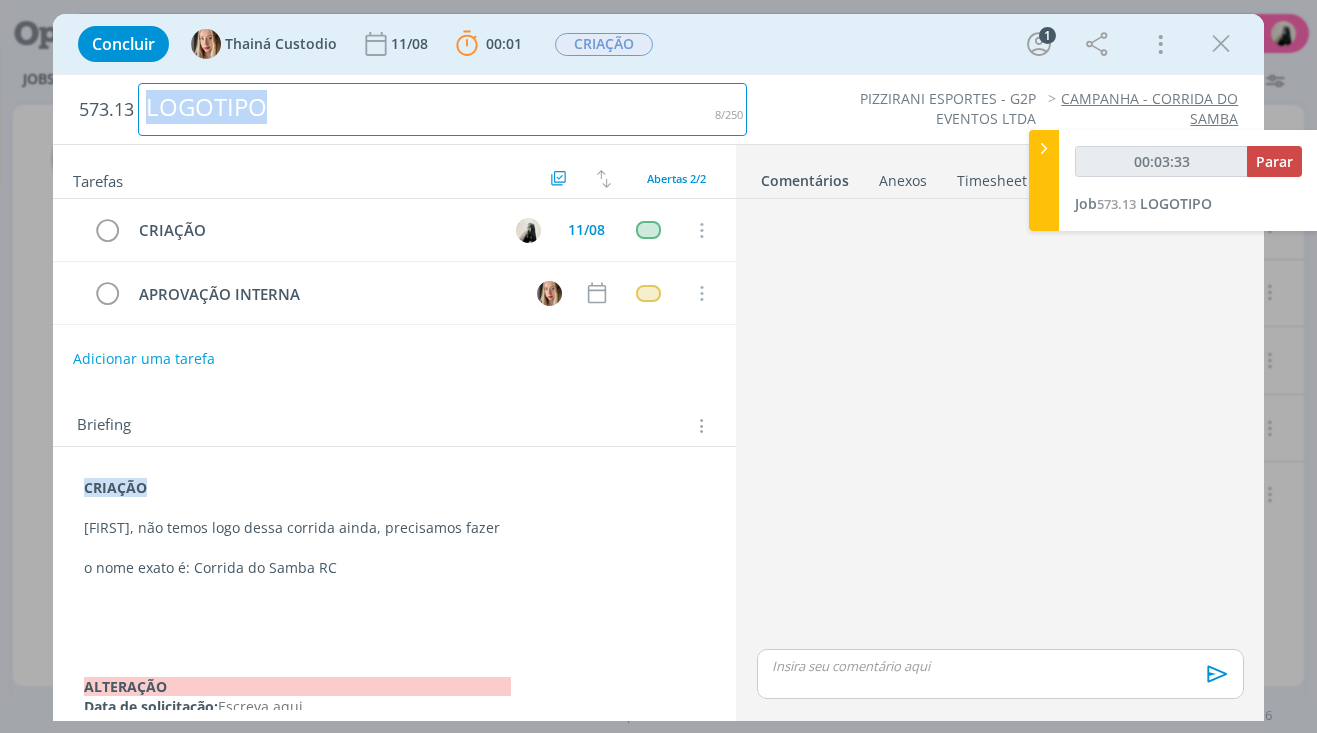 drag, startPoint x: 256, startPoint y: 105, endPoint x: 118, endPoint y: 107, distance: 138.0145 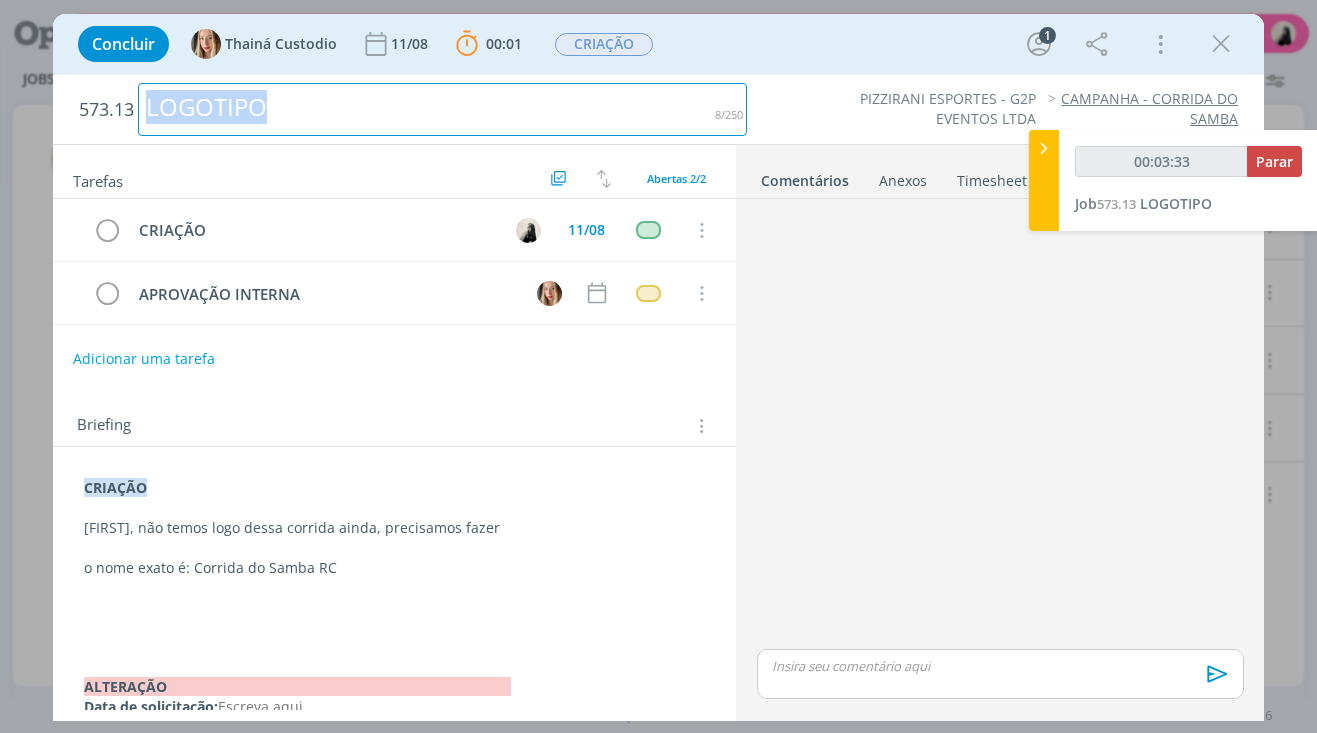 click on "[NUMBER] LOGOTIPO" at bounding box center [413, 109] 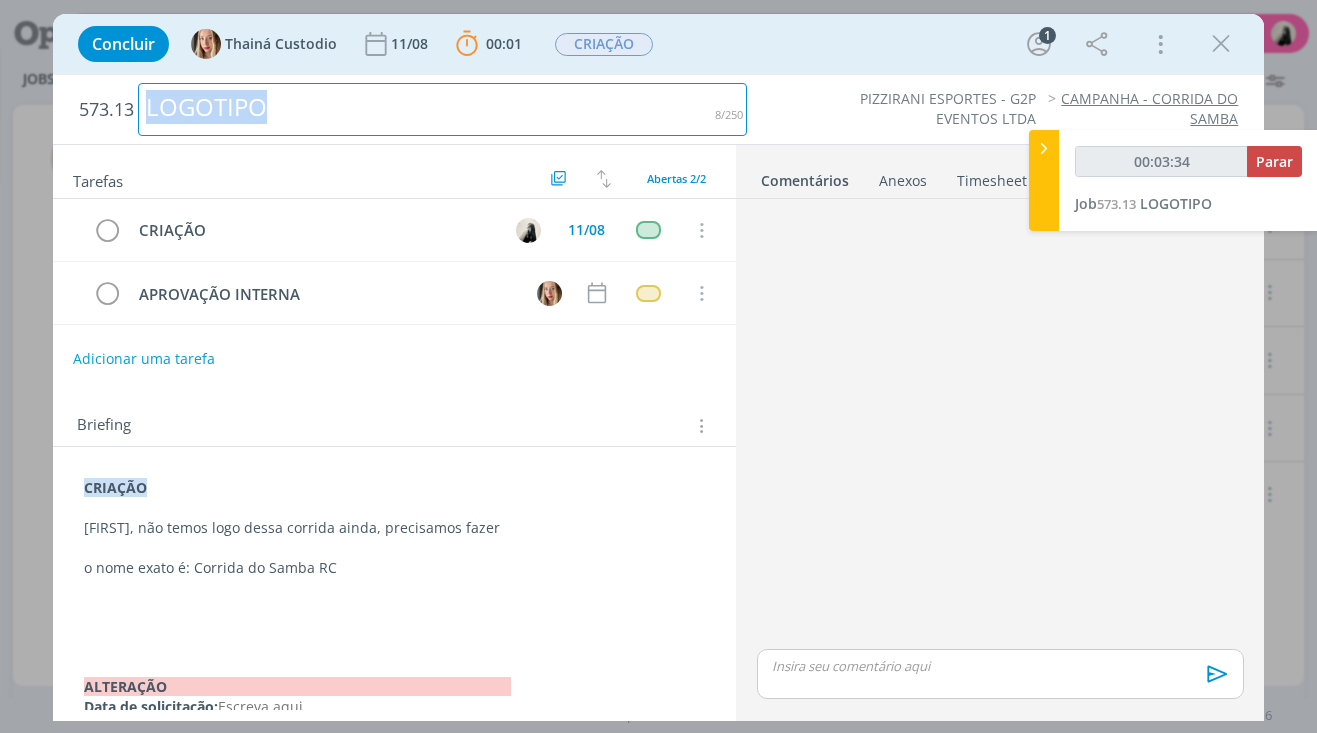 copy on "LOGOTIPO" 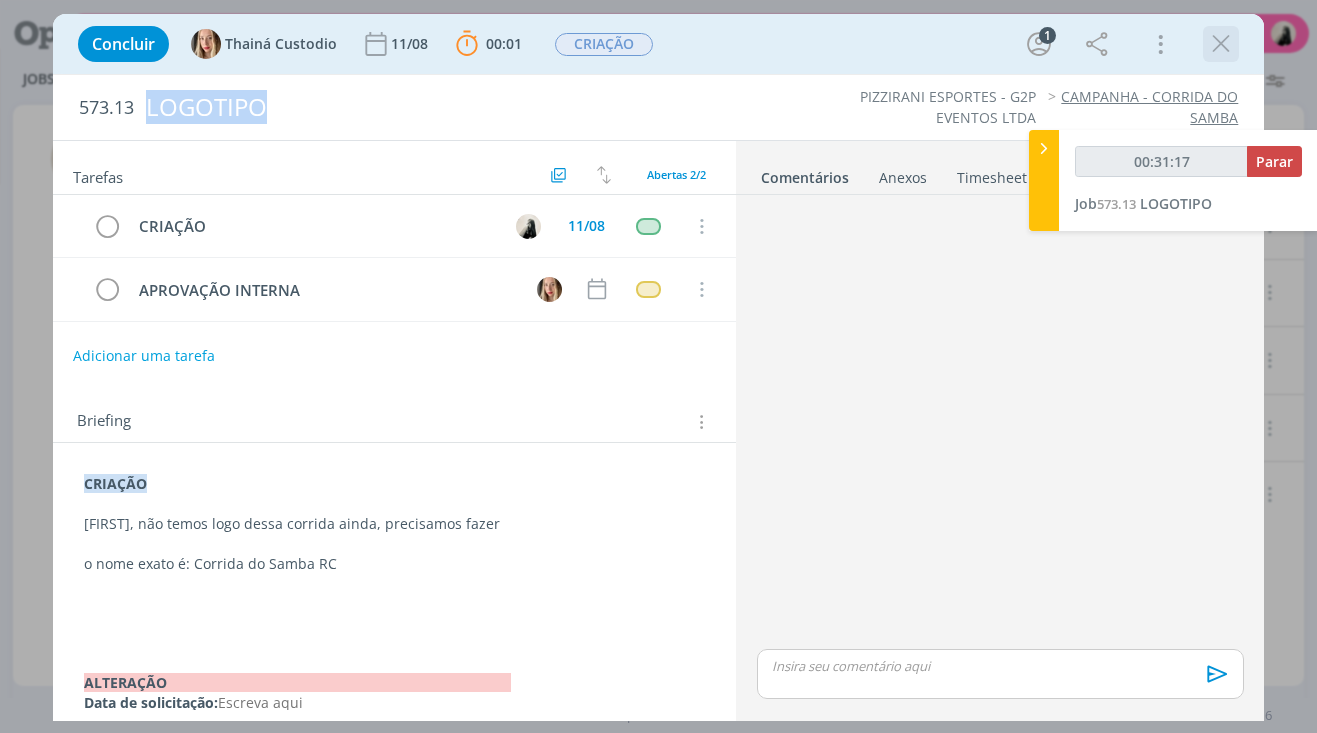 click at bounding box center (1221, 44) 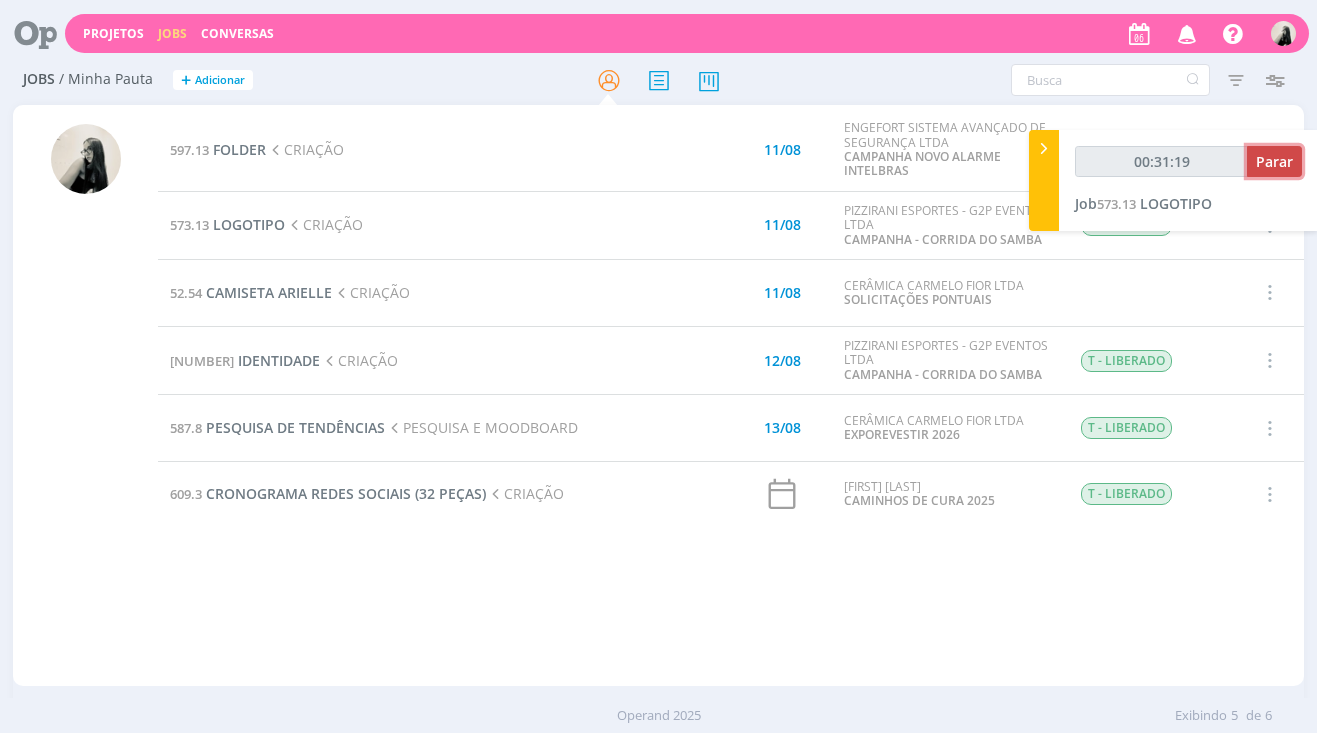 click on "Parar" at bounding box center [1274, 161] 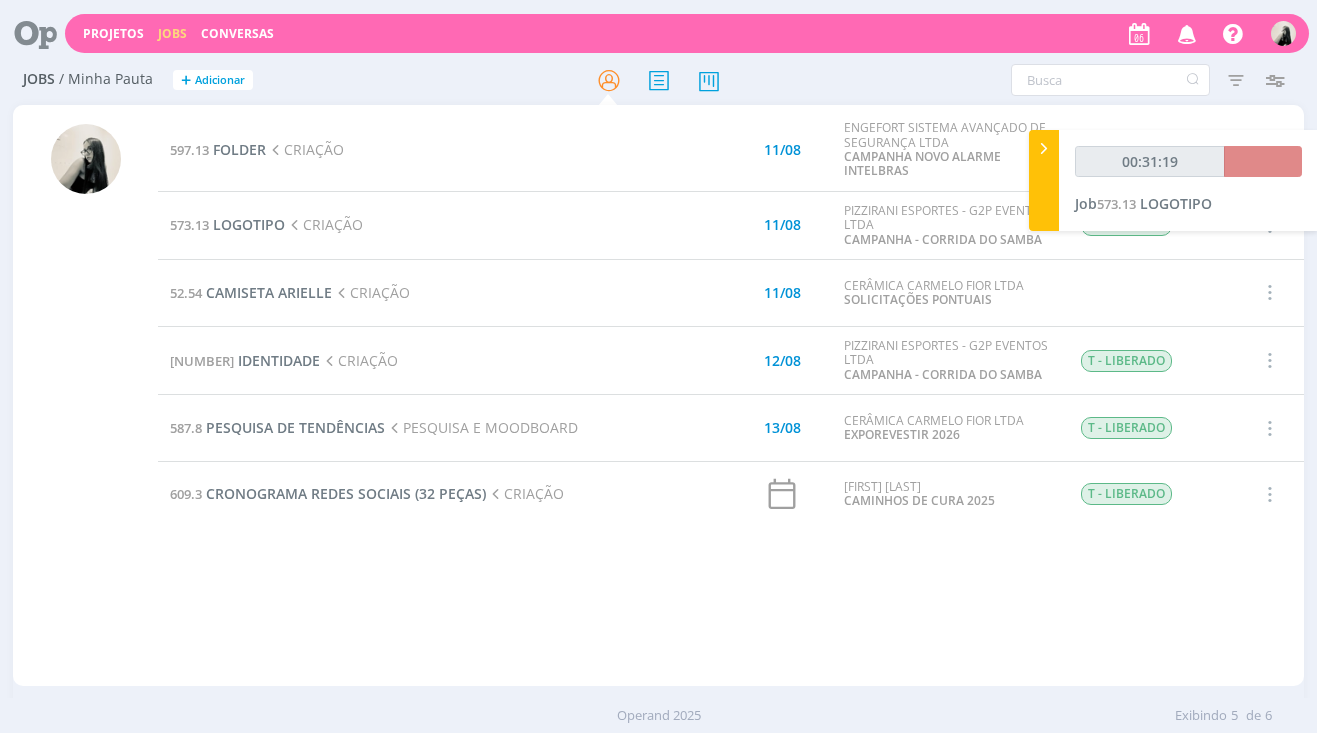 type on "00:32:00" 